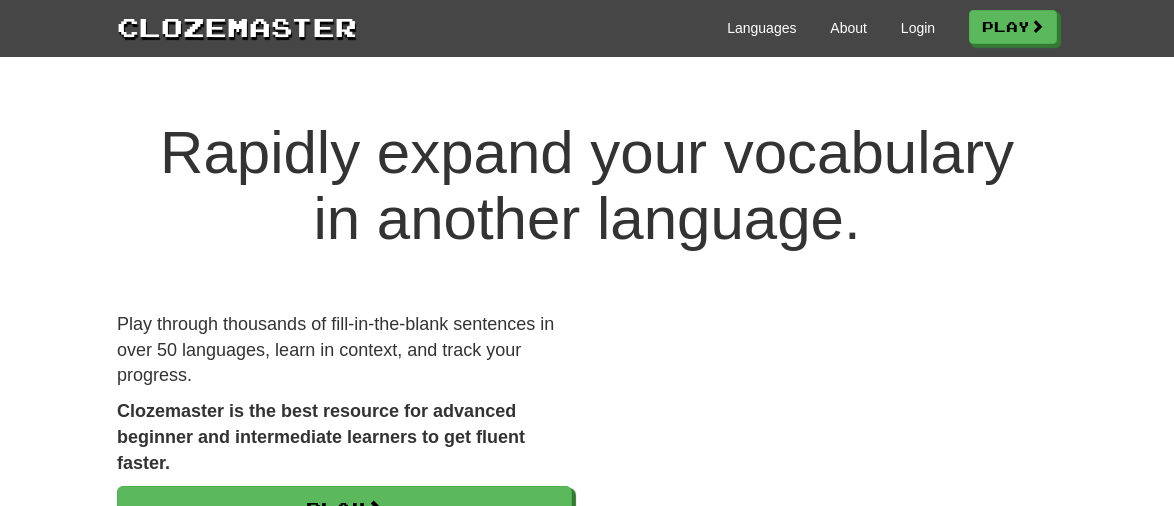 scroll, scrollTop: 0, scrollLeft: 0, axis: both 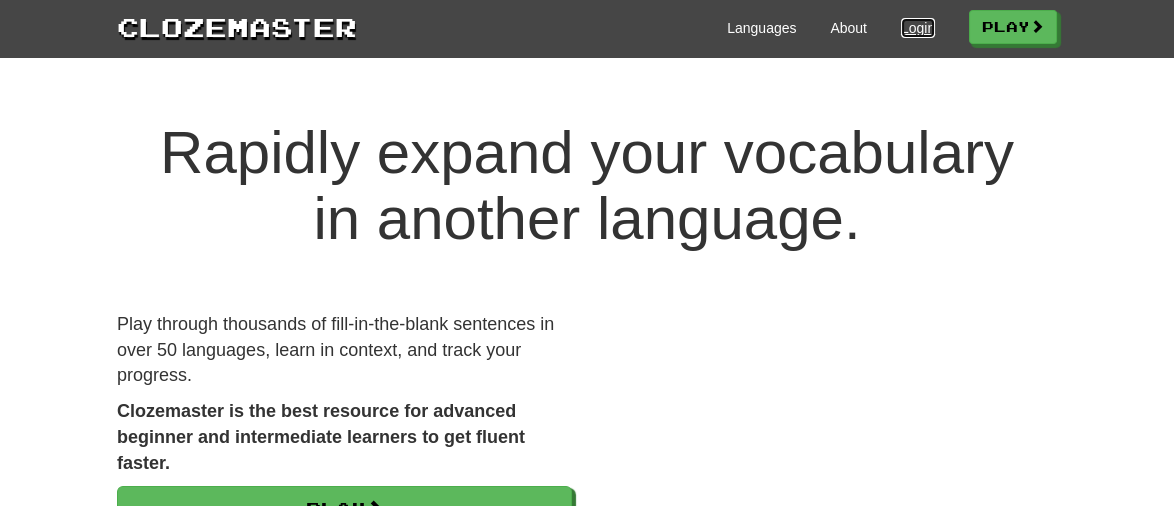 click on "Login" at bounding box center [918, 28] 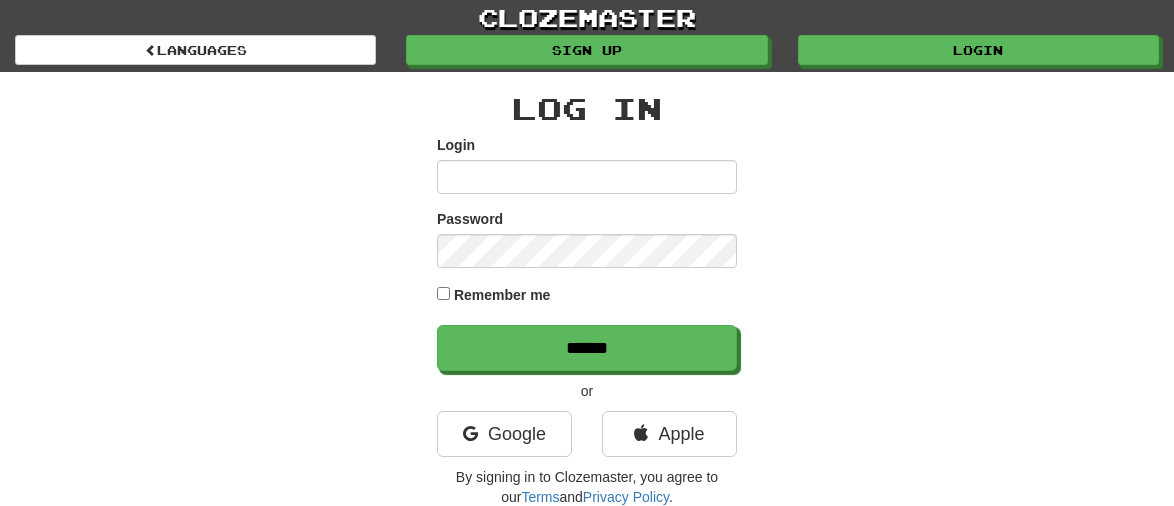 scroll, scrollTop: 0, scrollLeft: 0, axis: both 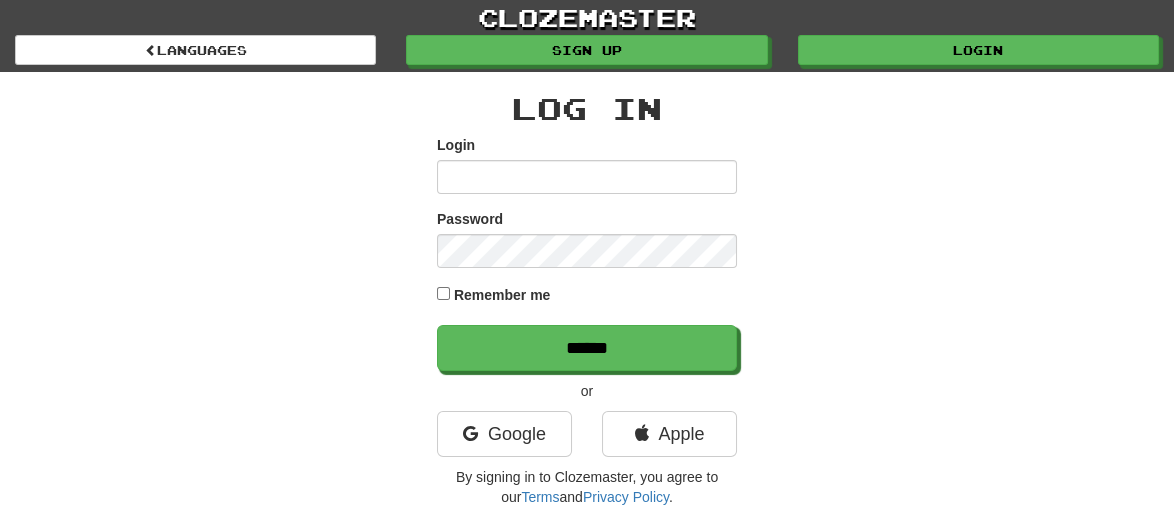 type on "*******" 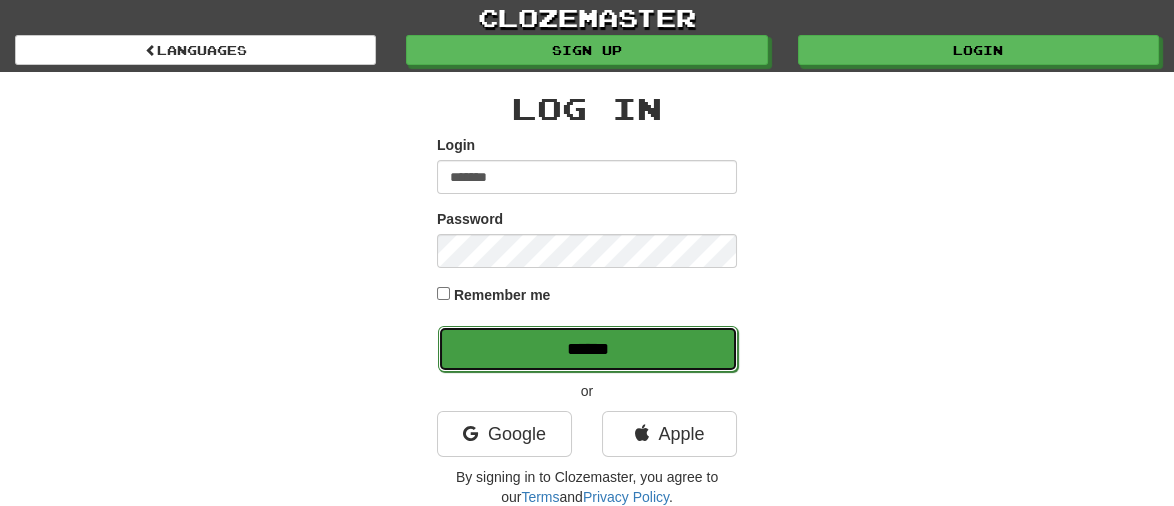 click on "******" at bounding box center (588, 349) 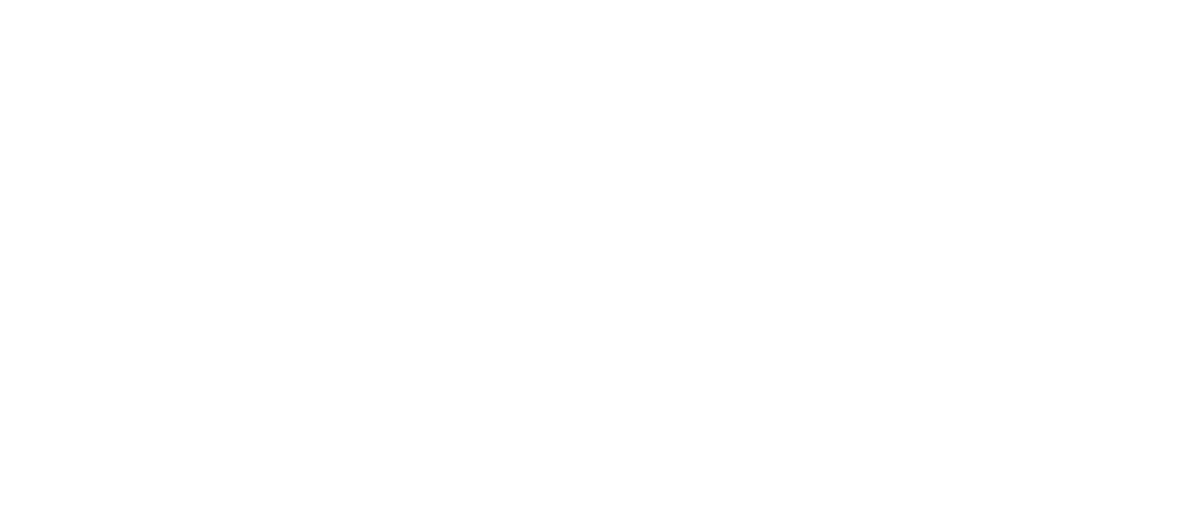 scroll, scrollTop: 0, scrollLeft: 0, axis: both 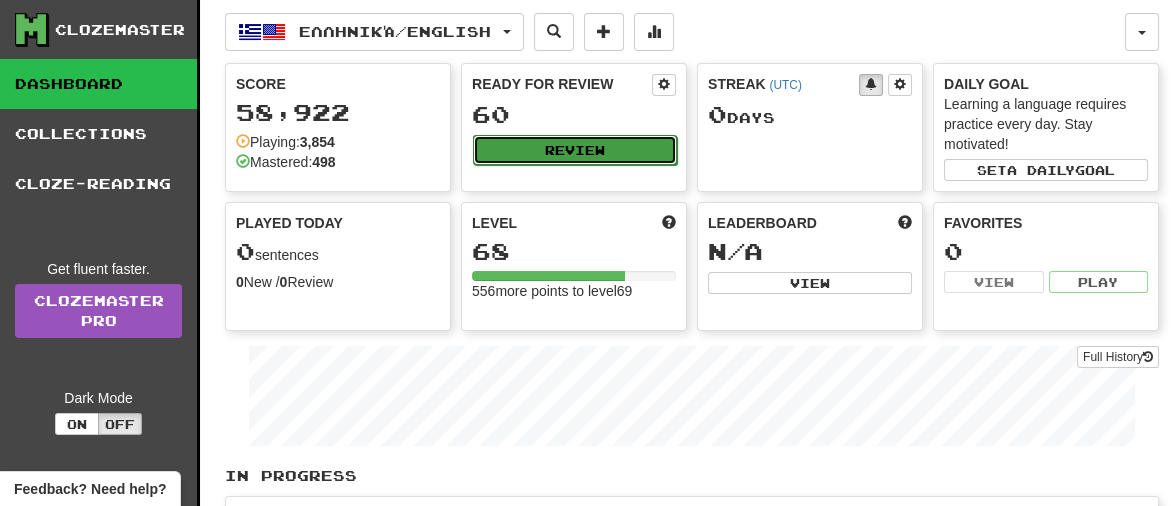 click on "Review" at bounding box center (575, 150) 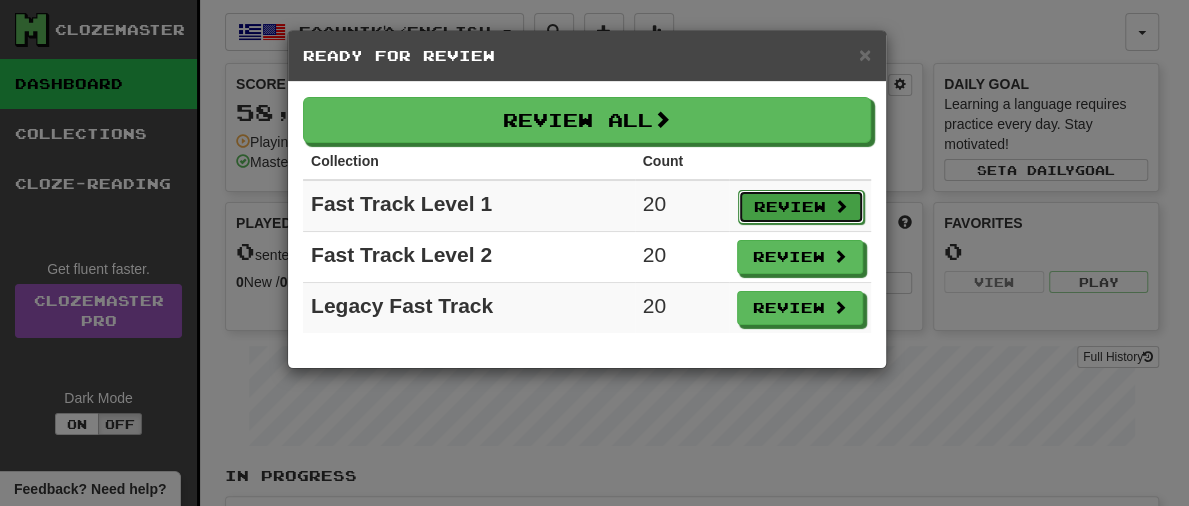 click on "Review" at bounding box center [801, 207] 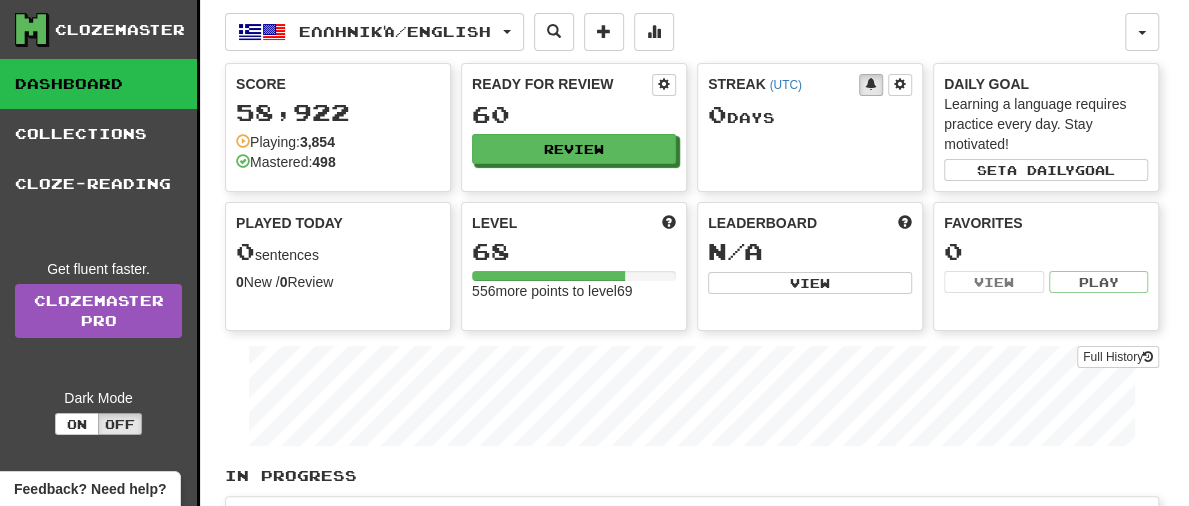 select on "**" 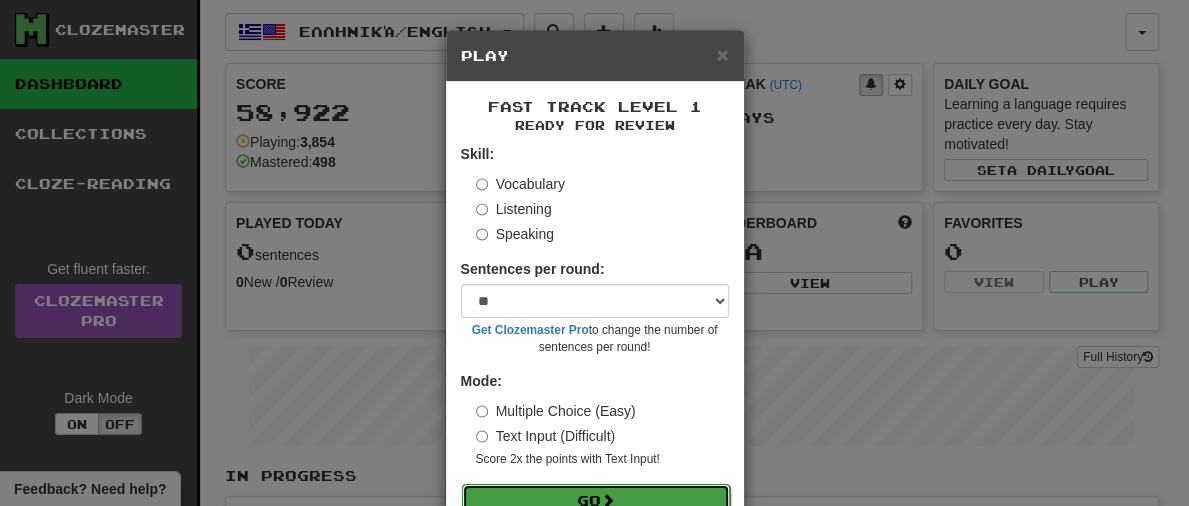 click on "Go" at bounding box center (596, 501) 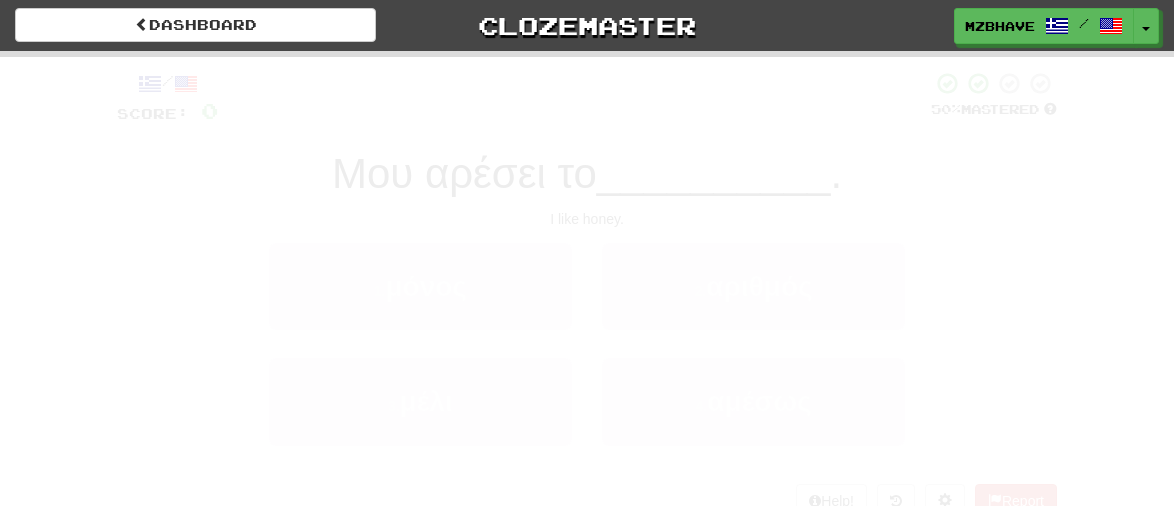scroll, scrollTop: 0, scrollLeft: 0, axis: both 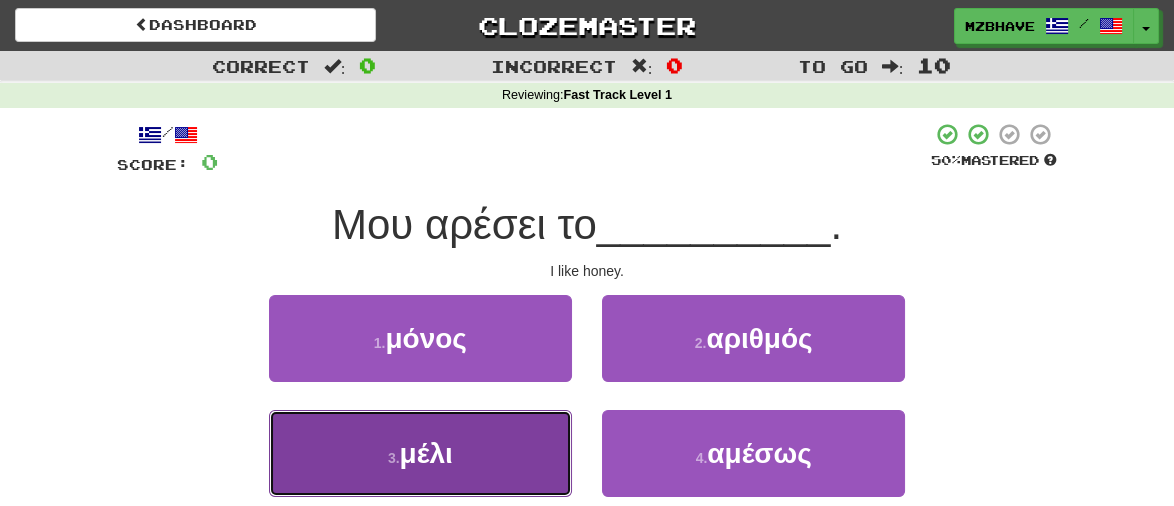 click on "μέλι" at bounding box center (426, 453) 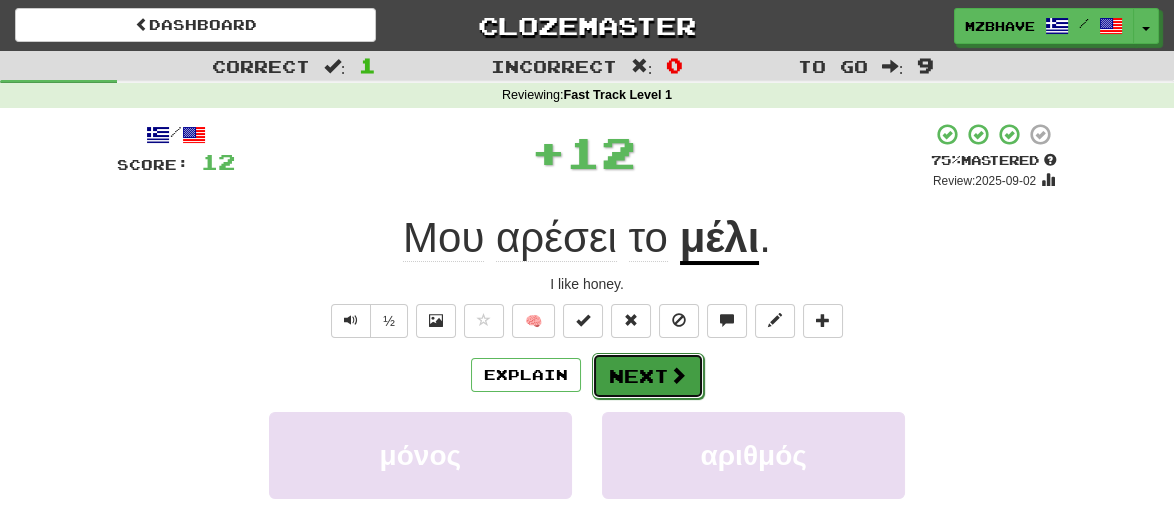 click on "Next" at bounding box center (648, 376) 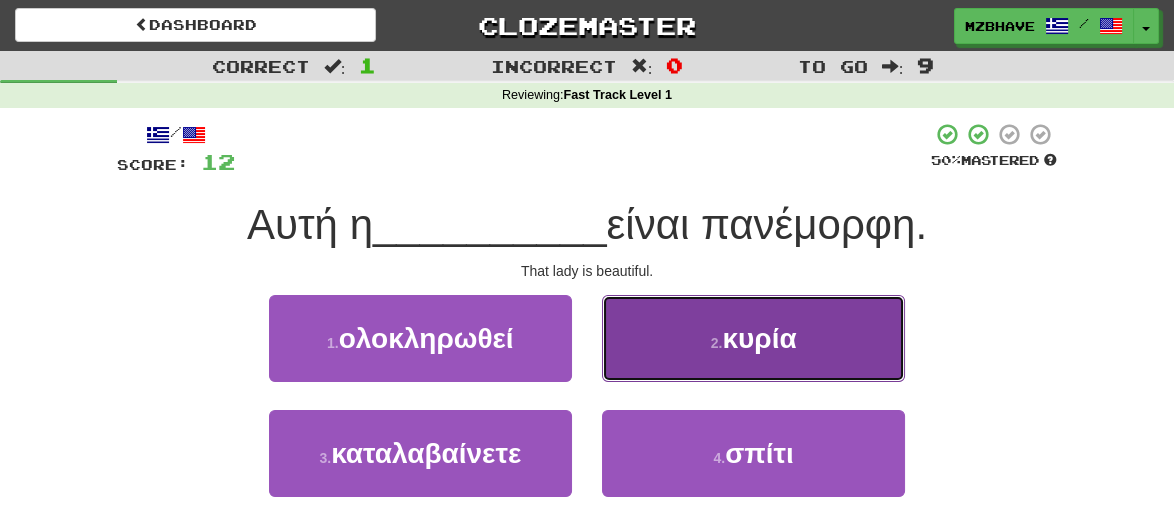 click on "κυρία" at bounding box center [759, 338] 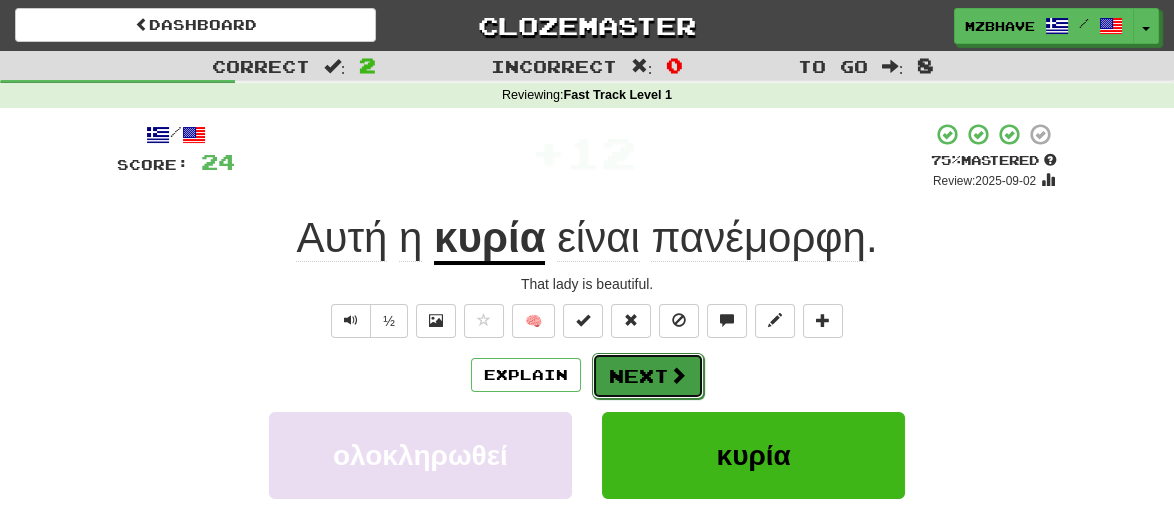 click on "Next" at bounding box center [648, 376] 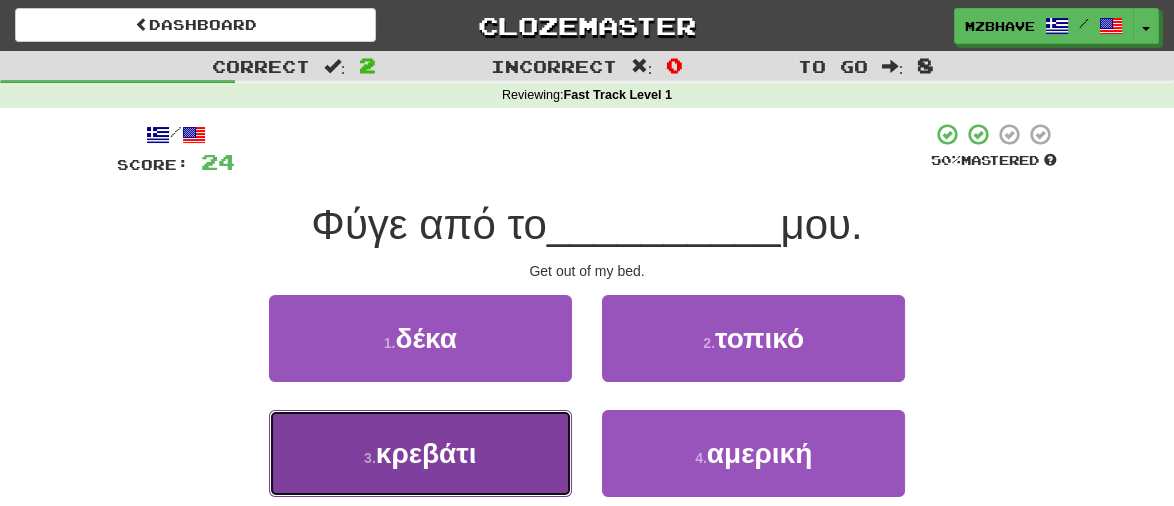 click on "κρεβάτι" at bounding box center [426, 453] 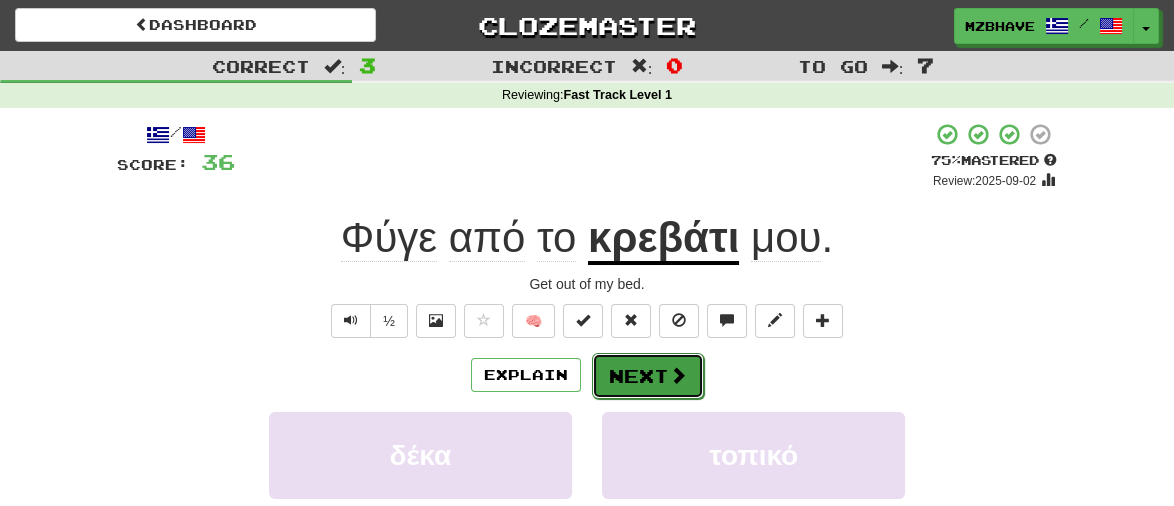 click on "Next" at bounding box center [648, 376] 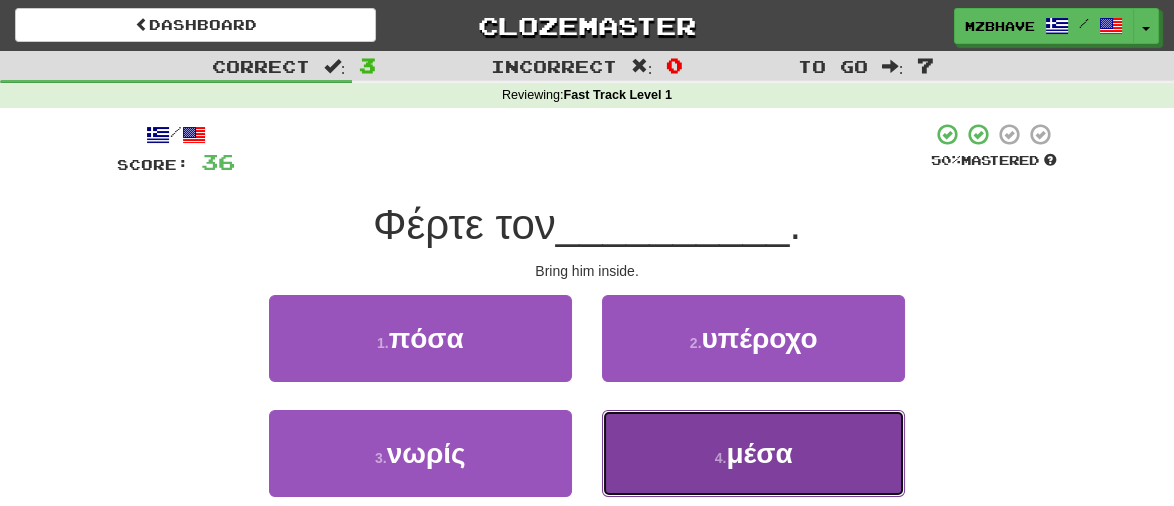 click on "μέσα" at bounding box center [759, 453] 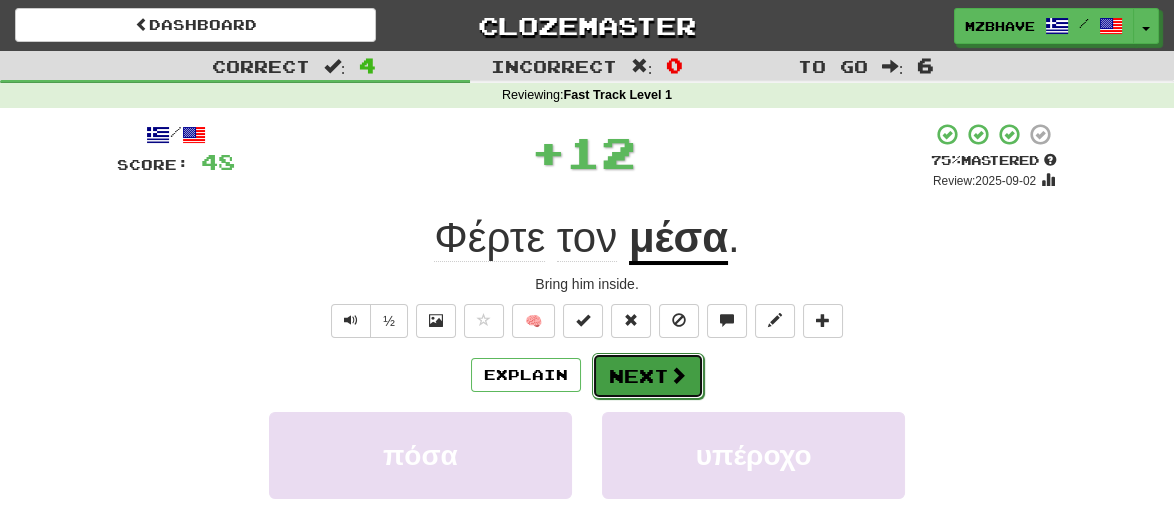 click on "Next" at bounding box center [648, 376] 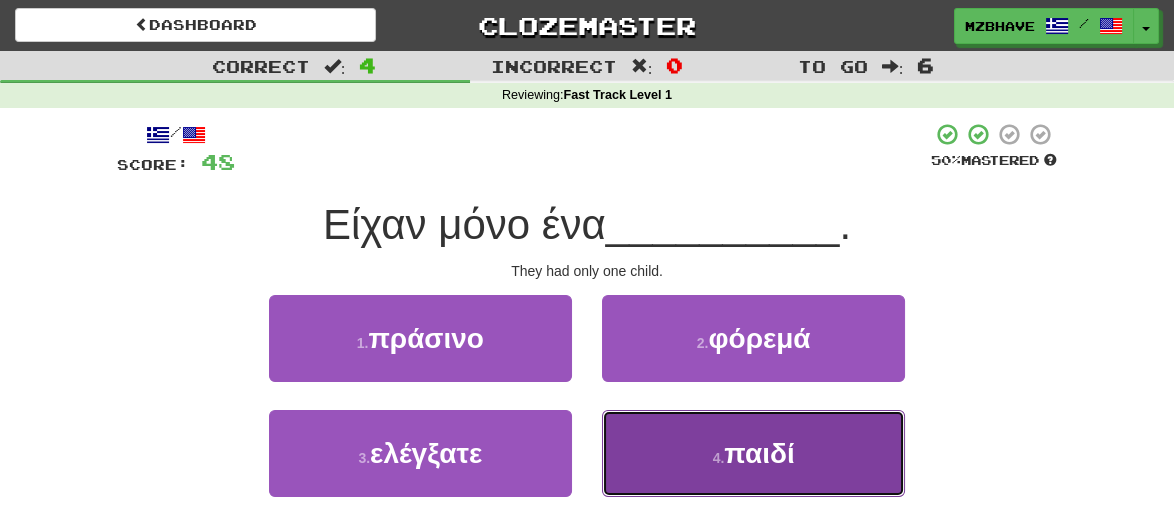 click on "παιδί" at bounding box center [759, 453] 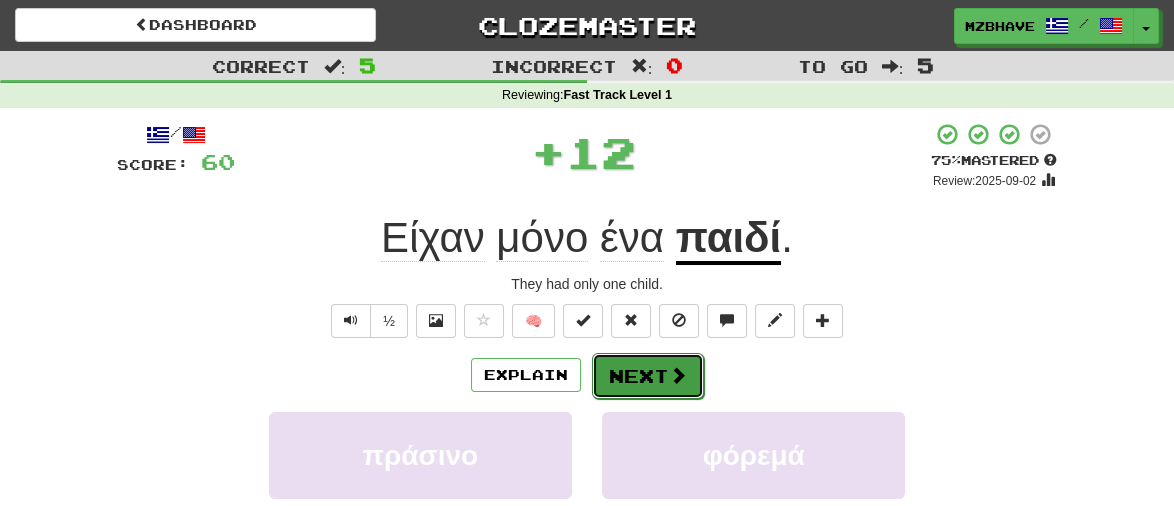 click on "Next" at bounding box center (648, 376) 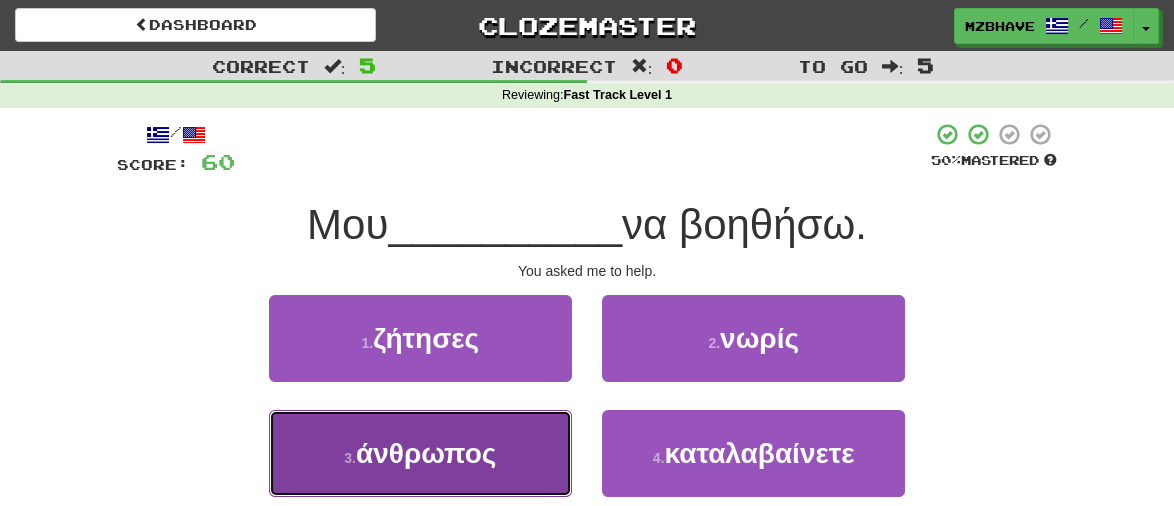 click on "άνθρωπος" at bounding box center [426, 453] 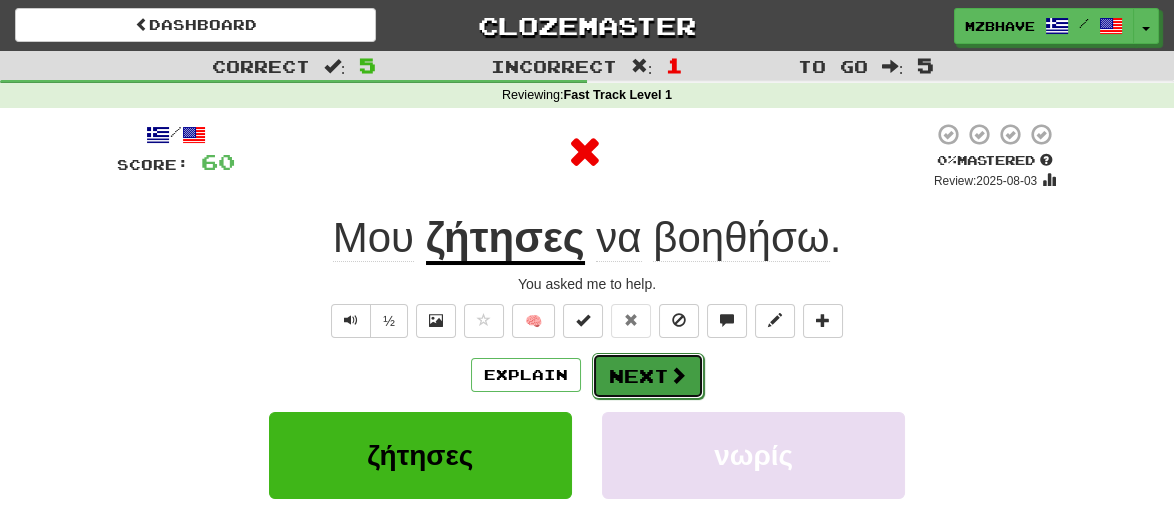 click on "Next" at bounding box center [648, 376] 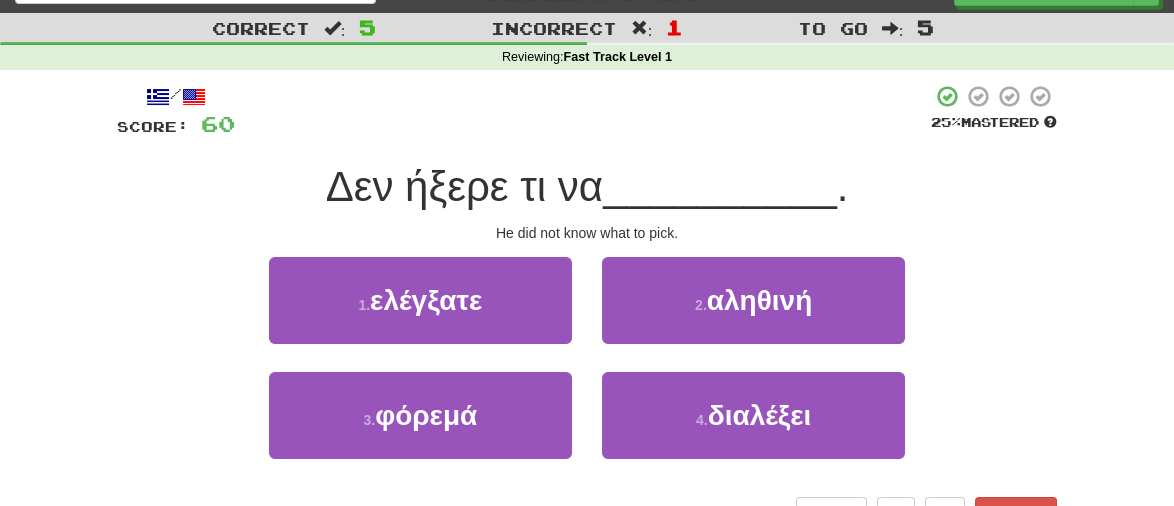 scroll, scrollTop: 40, scrollLeft: 0, axis: vertical 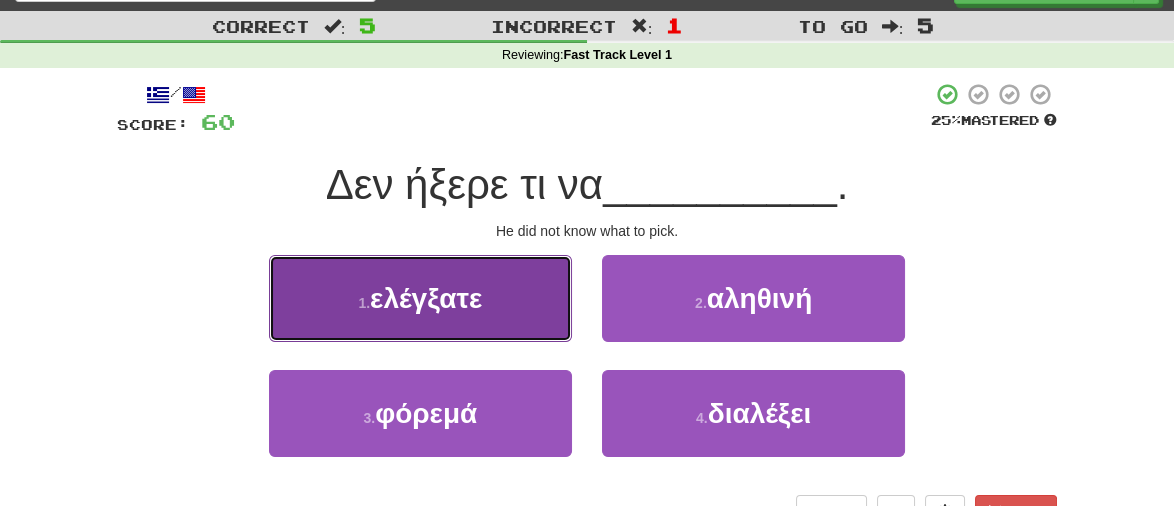 click on "ελέγξατε" at bounding box center [426, 298] 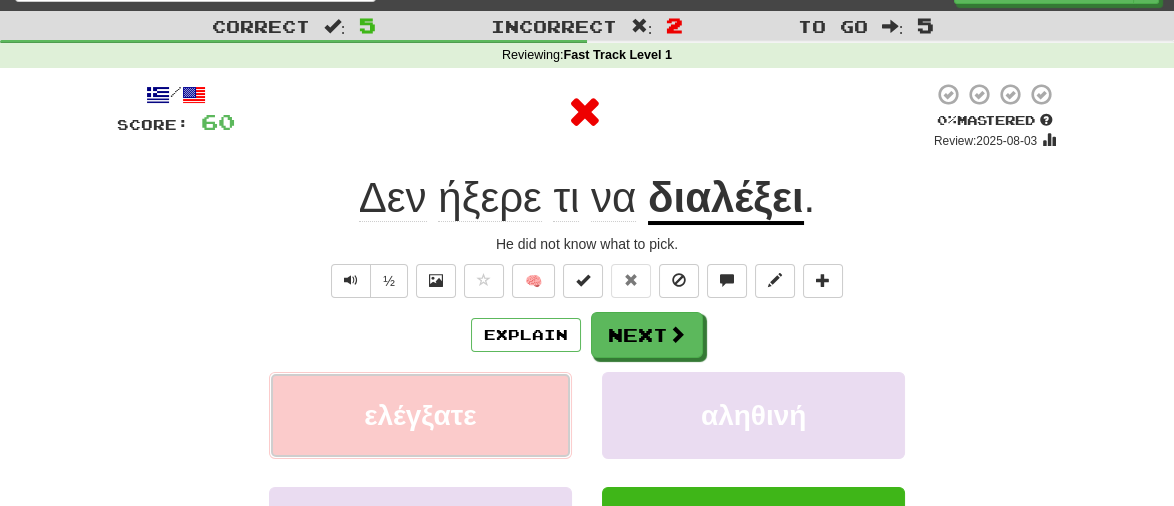 type 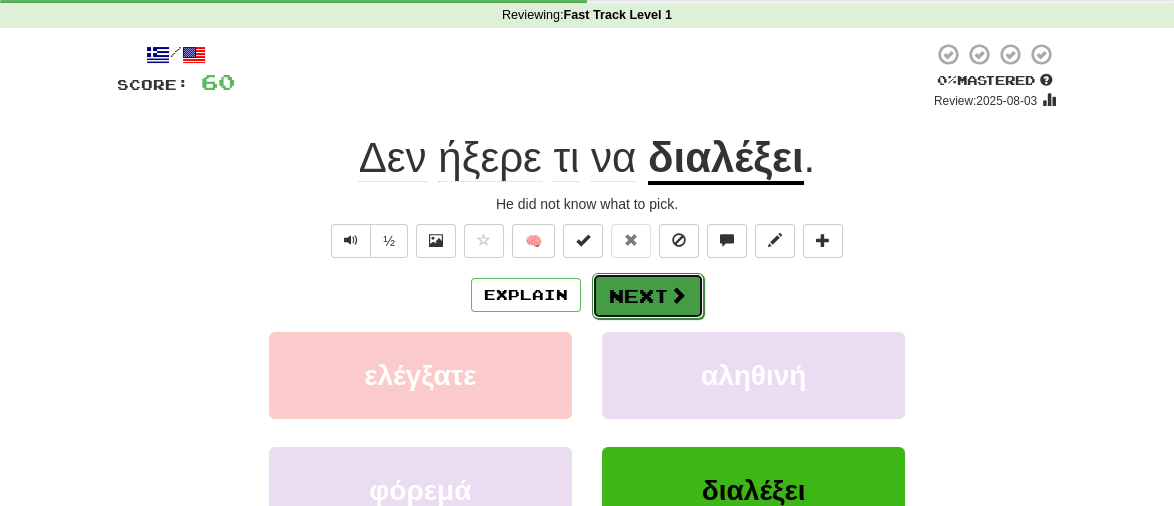 click on "Next" at bounding box center (648, 296) 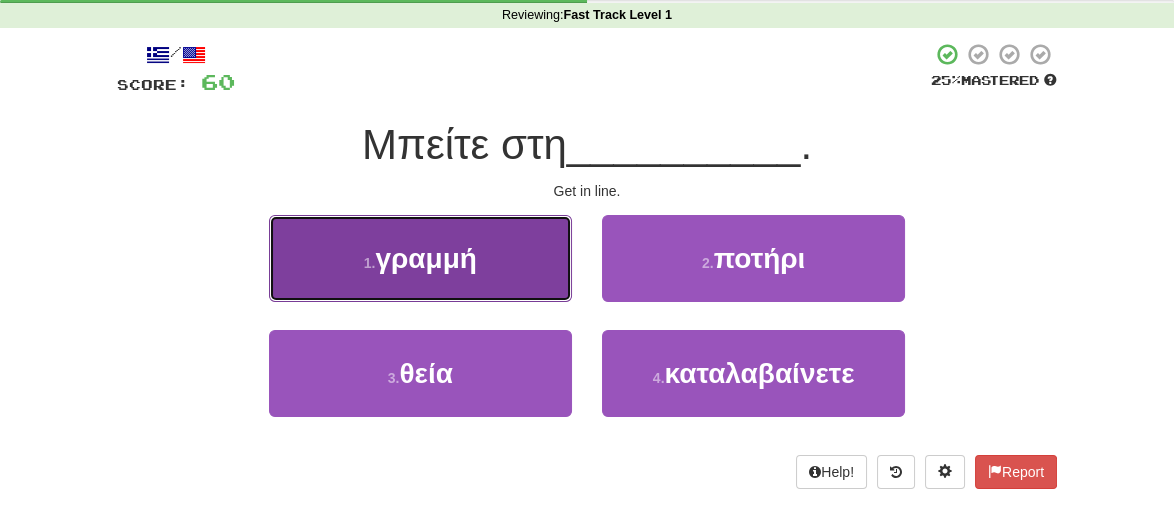 click on "γραμμή" at bounding box center (425, 258) 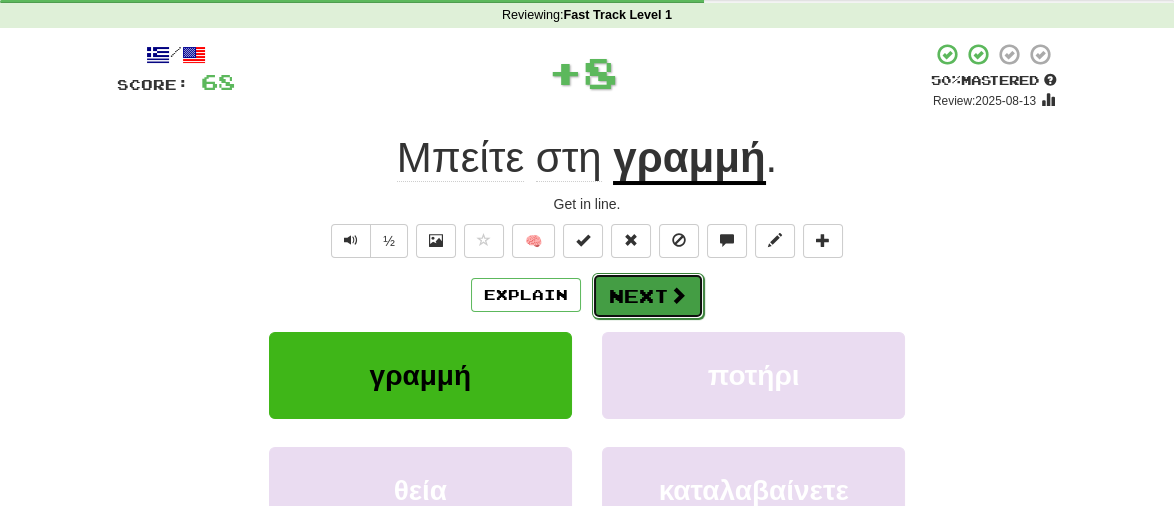 click on "Next" at bounding box center (648, 296) 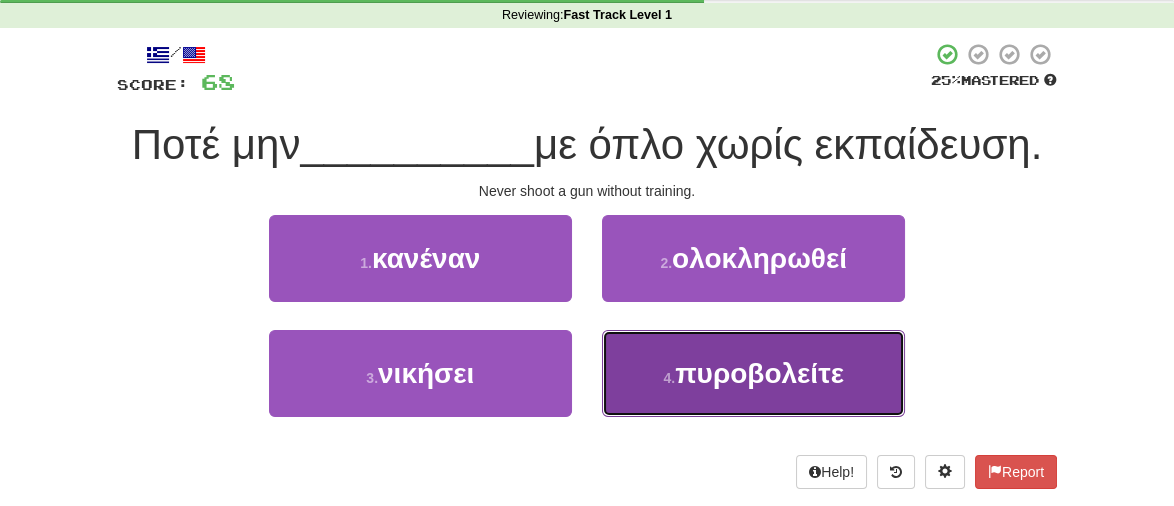 click on "πυροβολείτε" at bounding box center (759, 373) 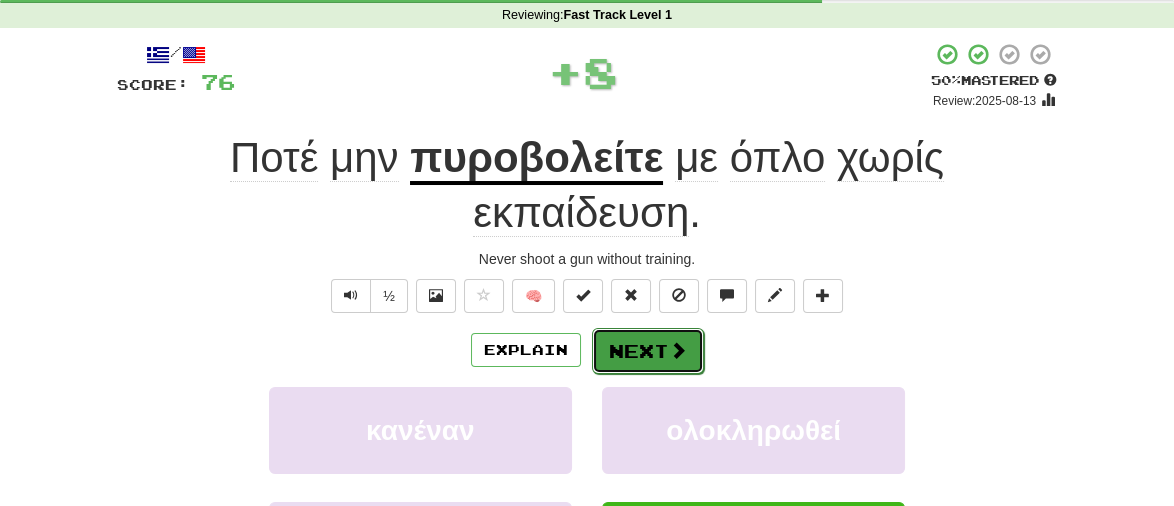 click on "Next" at bounding box center [648, 351] 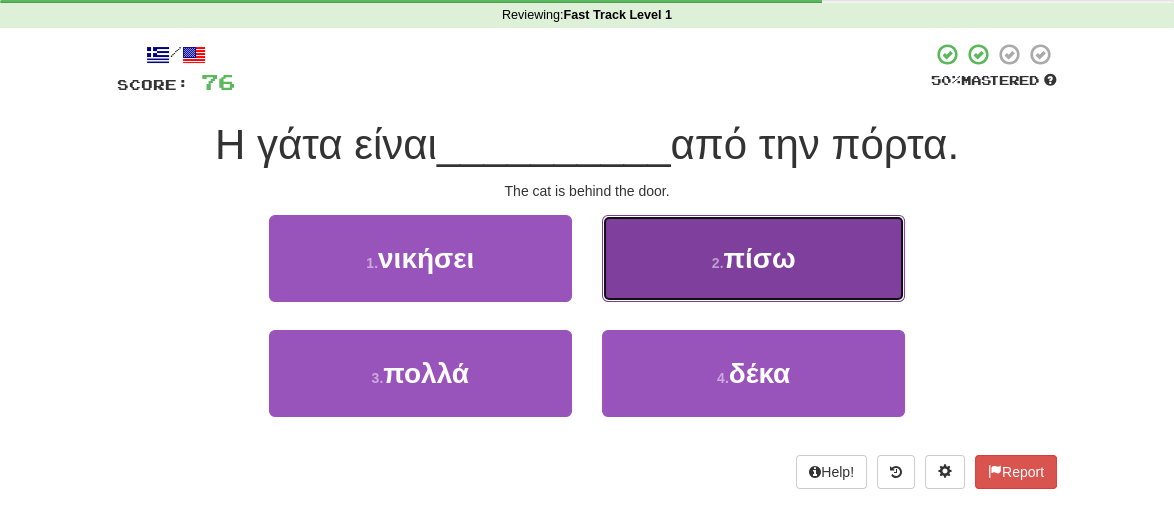 click on "πίσω" at bounding box center [759, 258] 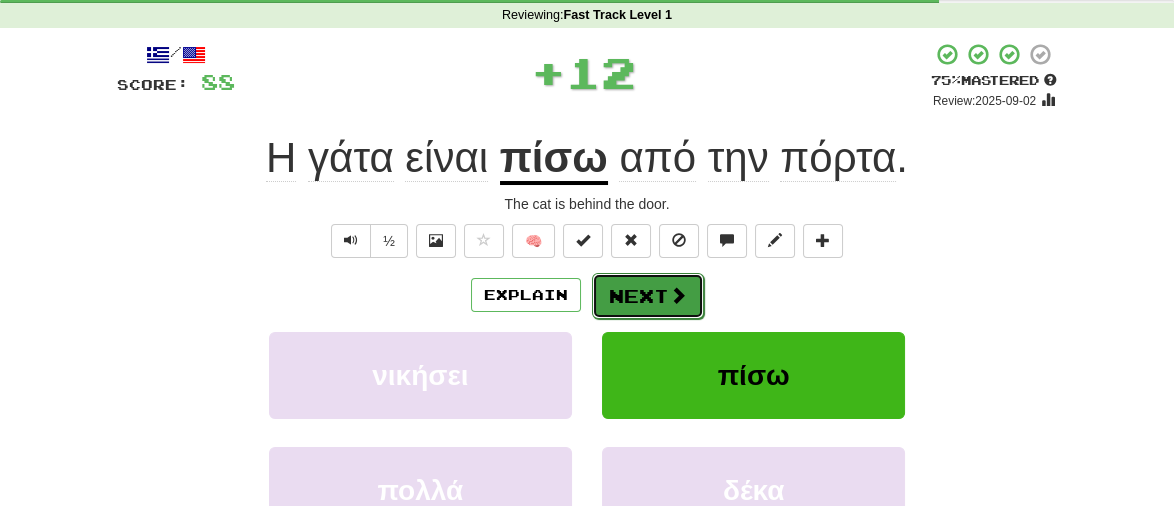 click on "Next" at bounding box center [648, 296] 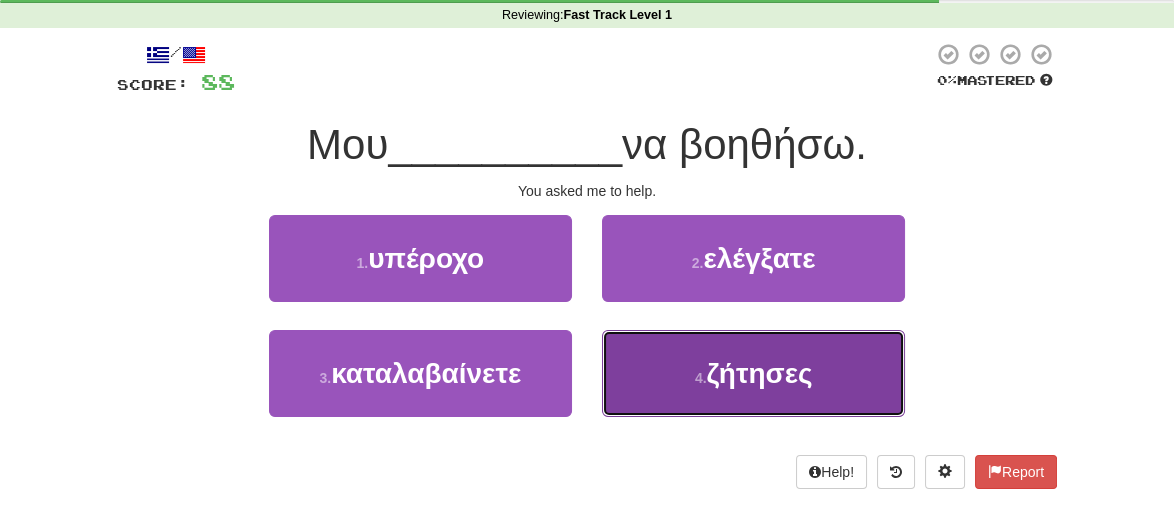 click on "ζήτησες" at bounding box center (760, 373) 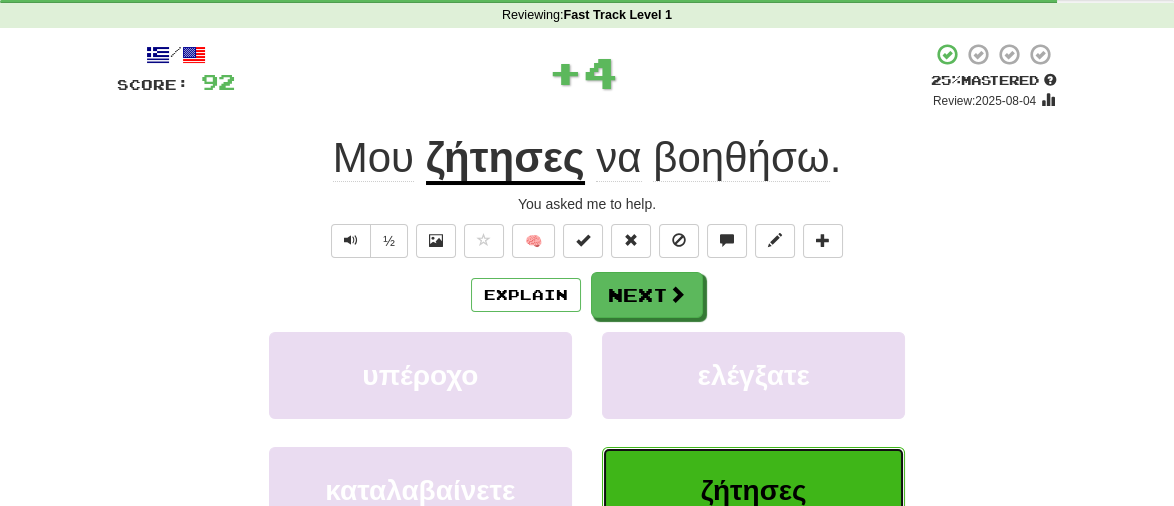 type 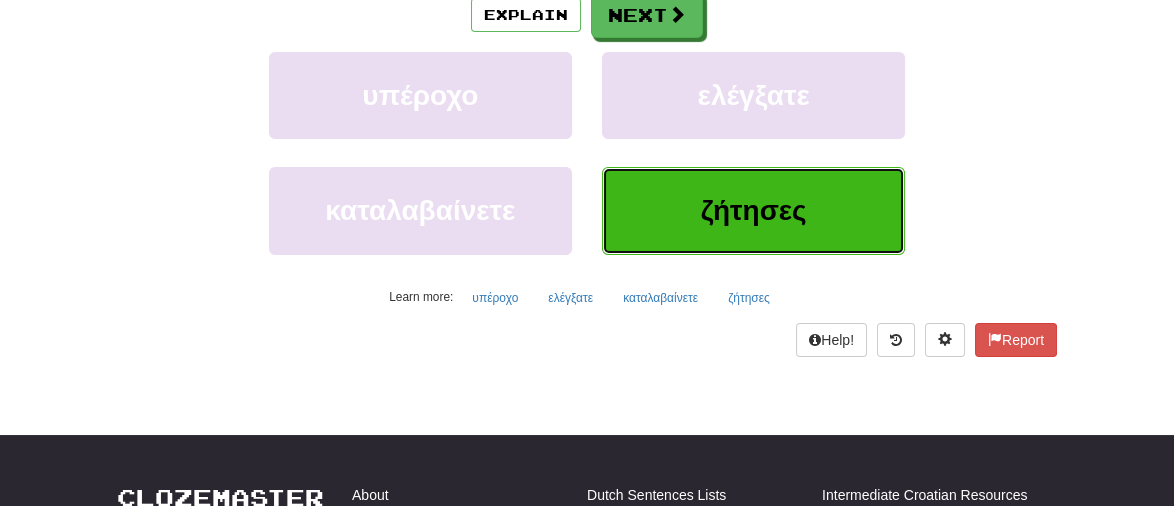 scroll, scrollTop: 320, scrollLeft: 0, axis: vertical 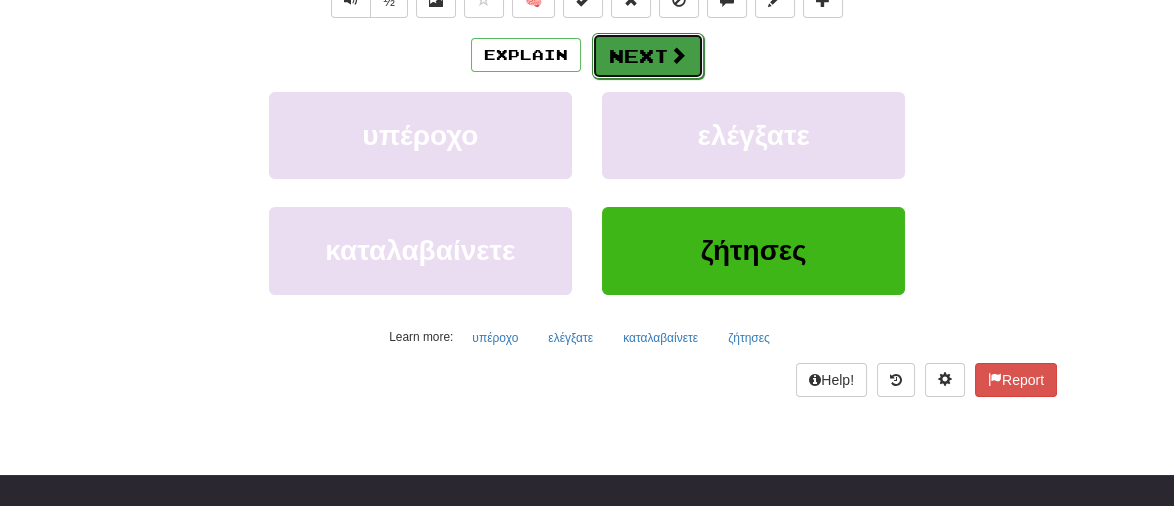 click on "Next" at bounding box center (648, 56) 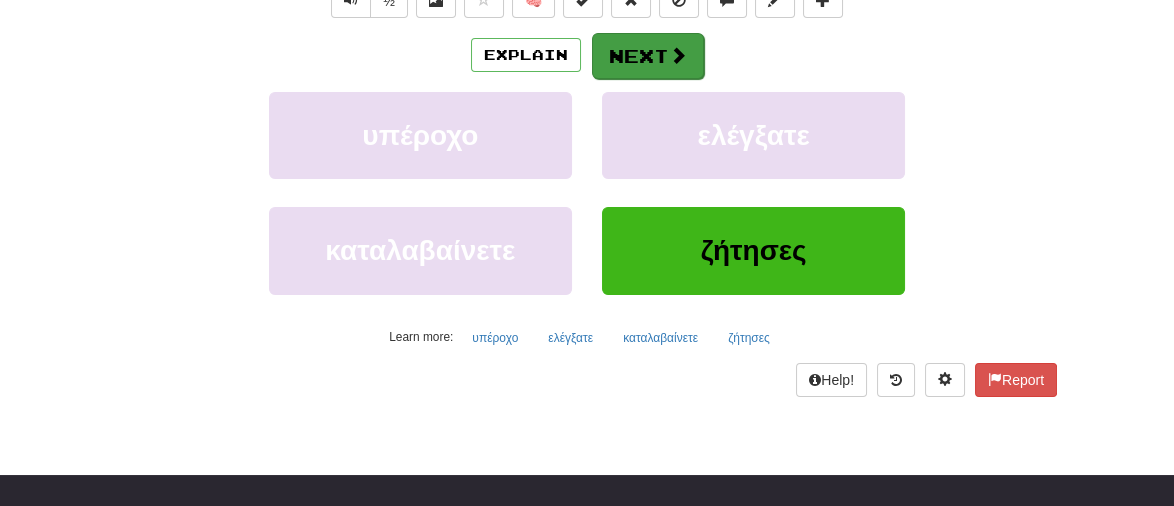 scroll, scrollTop: 306, scrollLeft: 0, axis: vertical 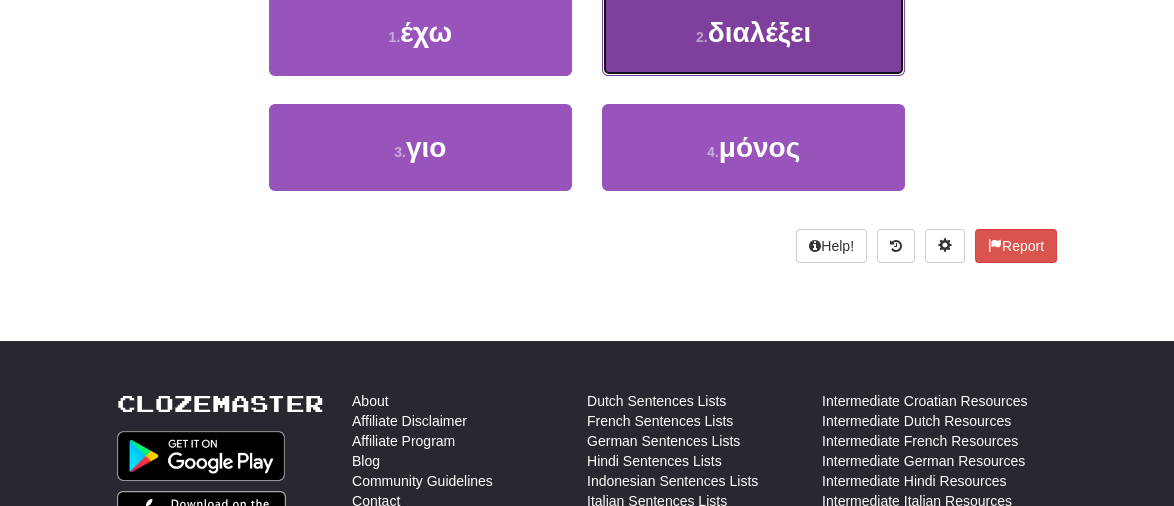 click on "διαλέξει" at bounding box center [760, 32] 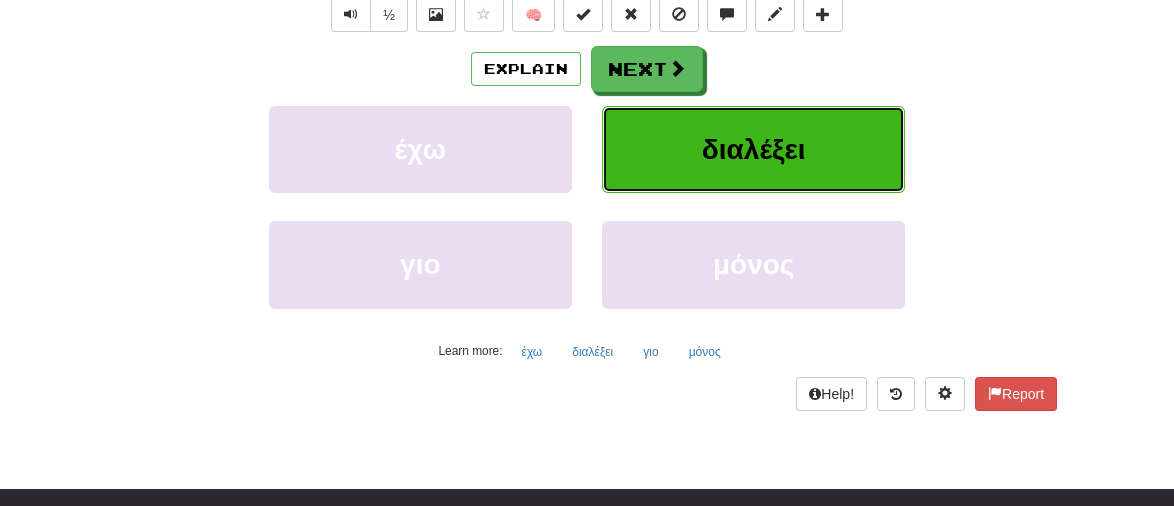scroll, scrollTop: 423, scrollLeft: 0, axis: vertical 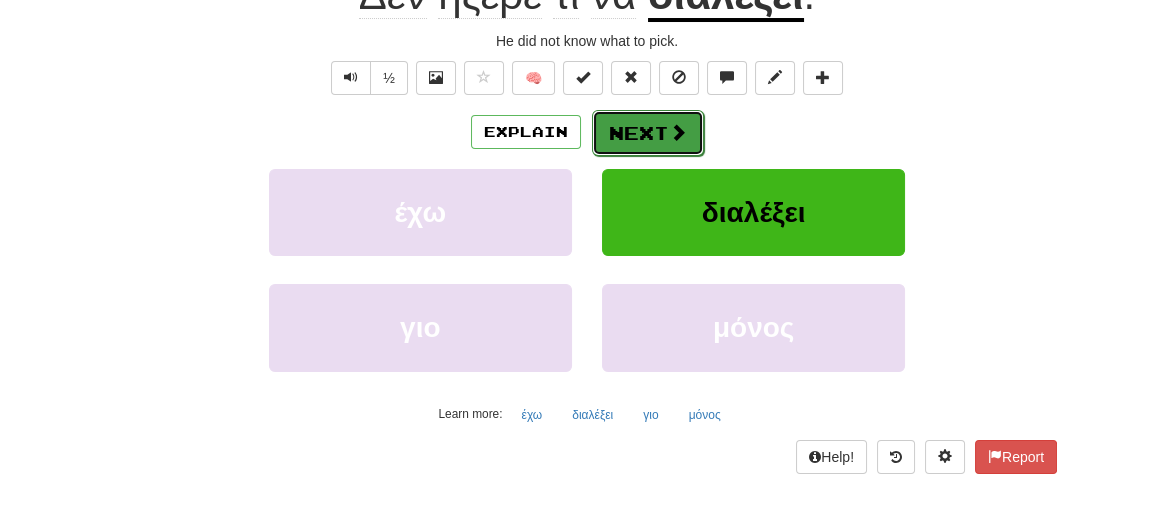 click on "Next" at bounding box center (648, 133) 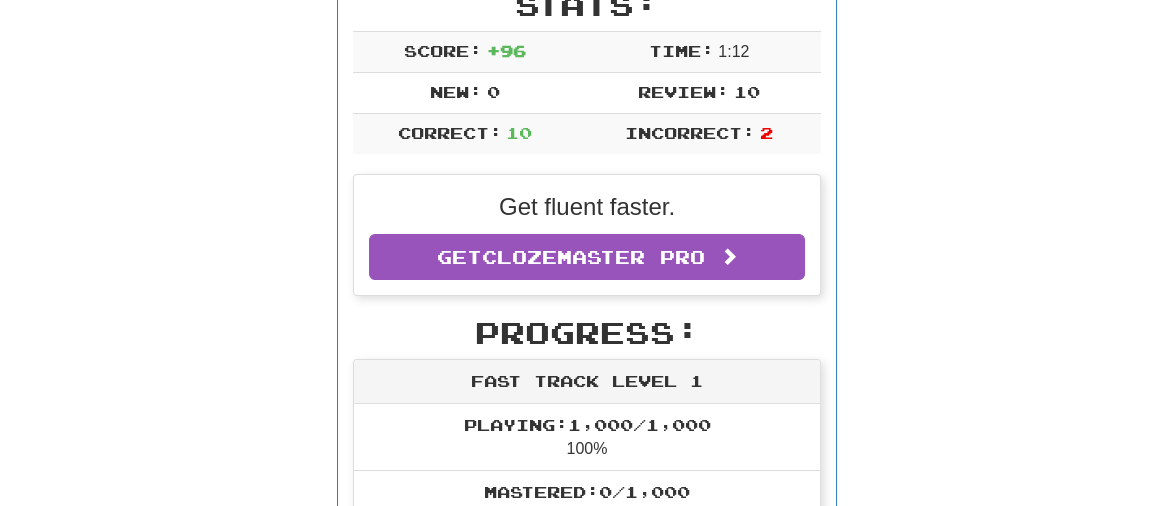 scroll, scrollTop: 330, scrollLeft: 0, axis: vertical 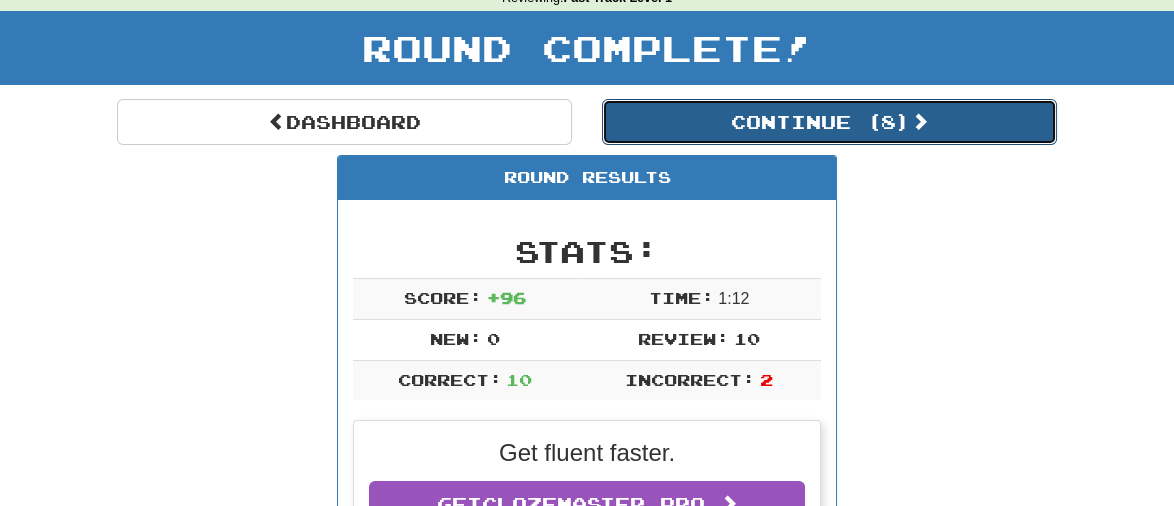 click on "Continue ( 8 )" at bounding box center (829, 122) 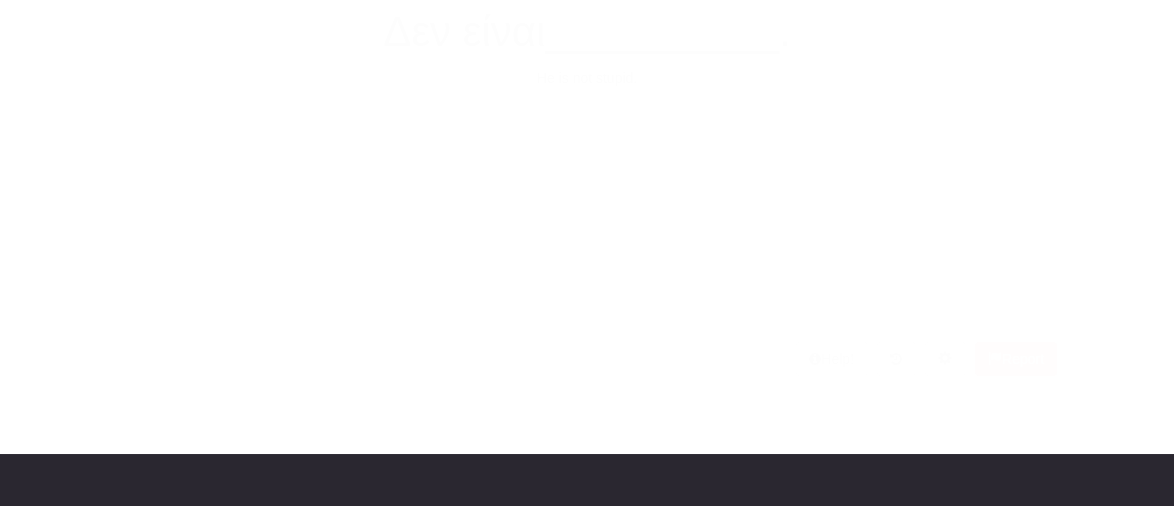 scroll, scrollTop: 97, scrollLeft: 0, axis: vertical 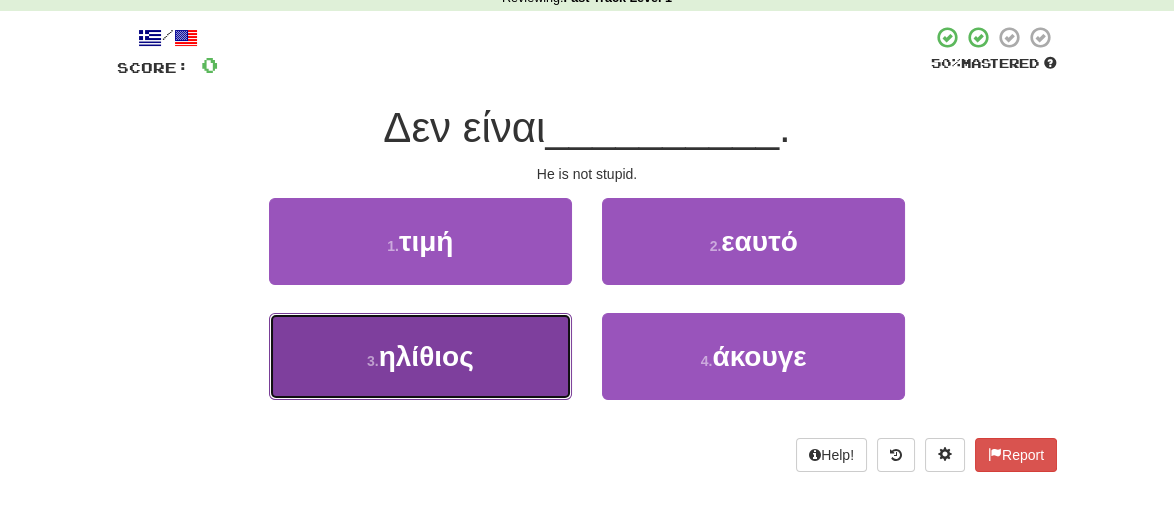 click on "ηλίθιος" at bounding box center (426, 356) 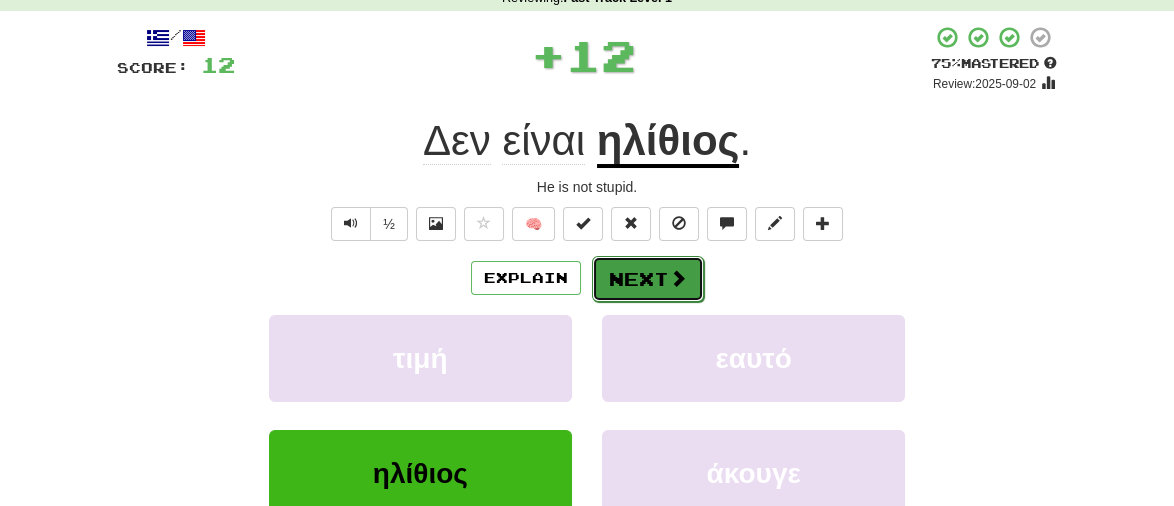 click on "Next" at bounding box center (648, 279) 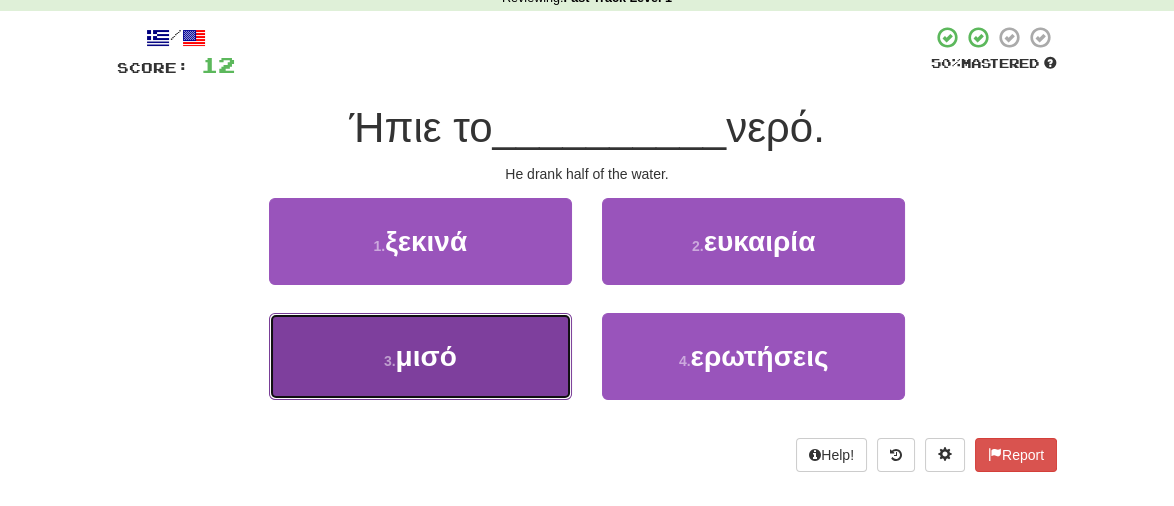 click on "μισό" at bounding box center (426, 356) 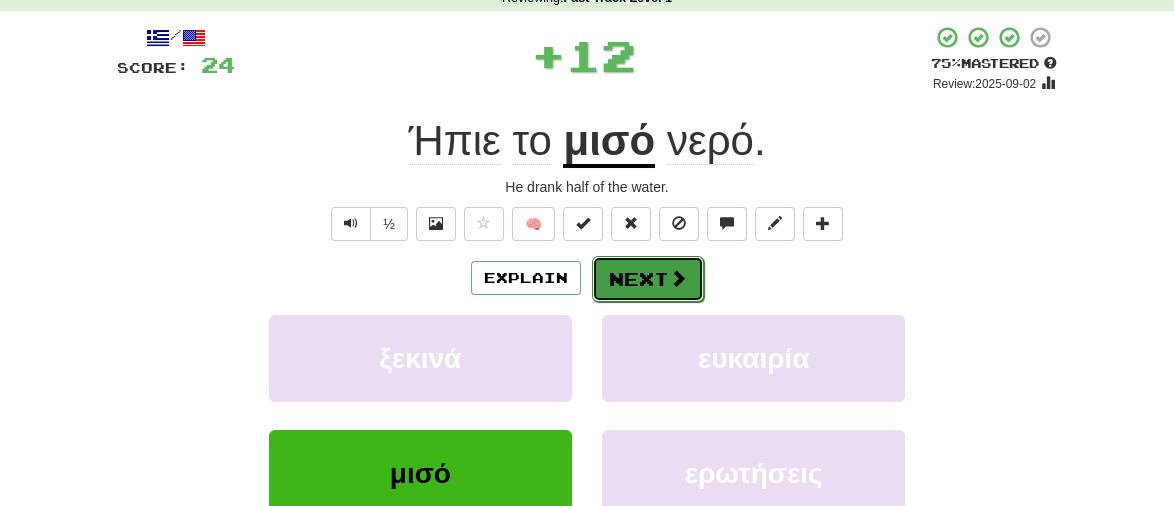 click on "Next" at bounding box center (648, 279) 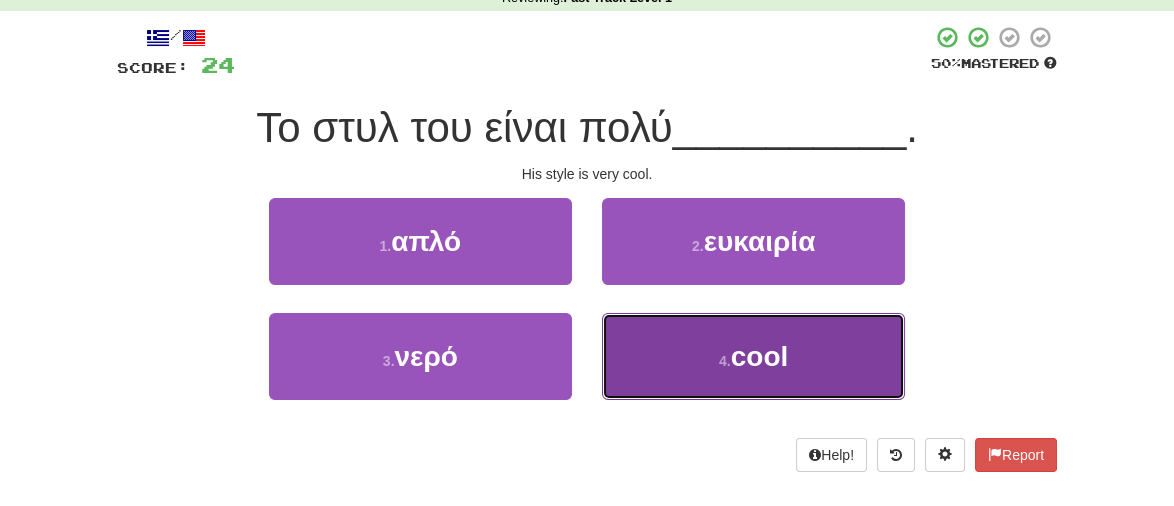 click on "cool" at bounding box center [760, 356] 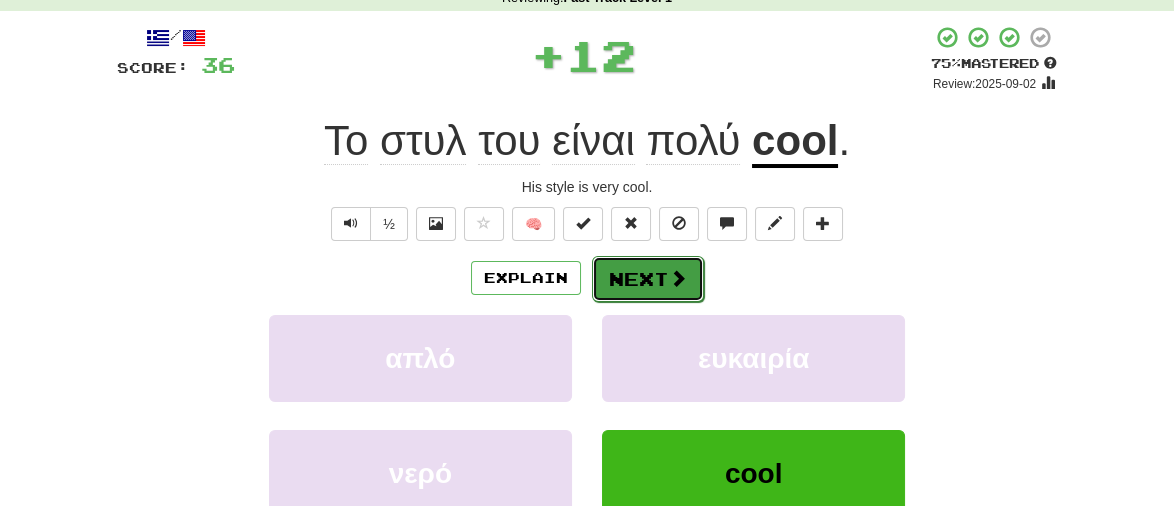 click on "Next" at bounding box center (648, 279) 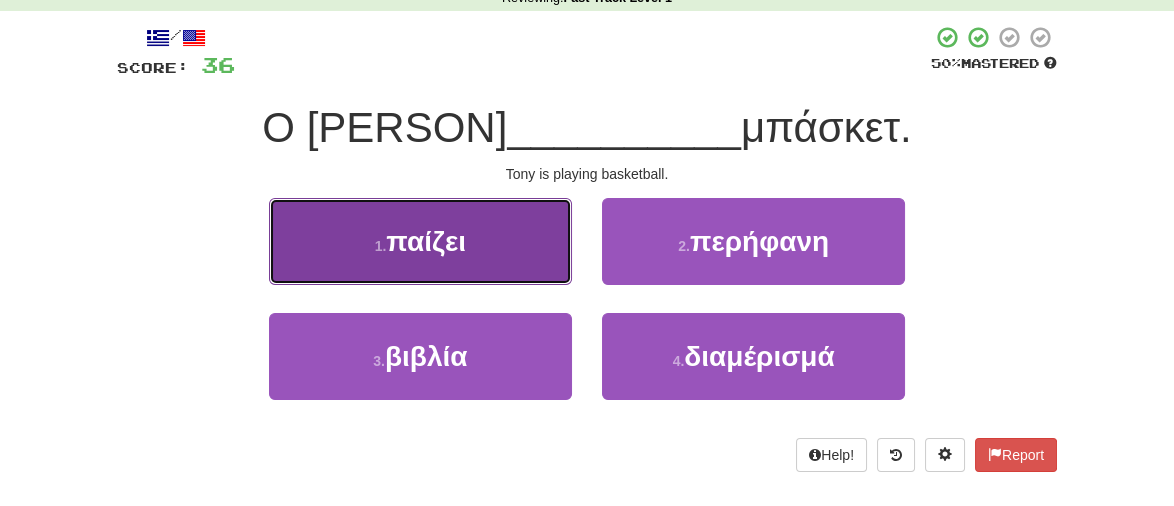 click on "παίζει" at bounding box center (426, 241) 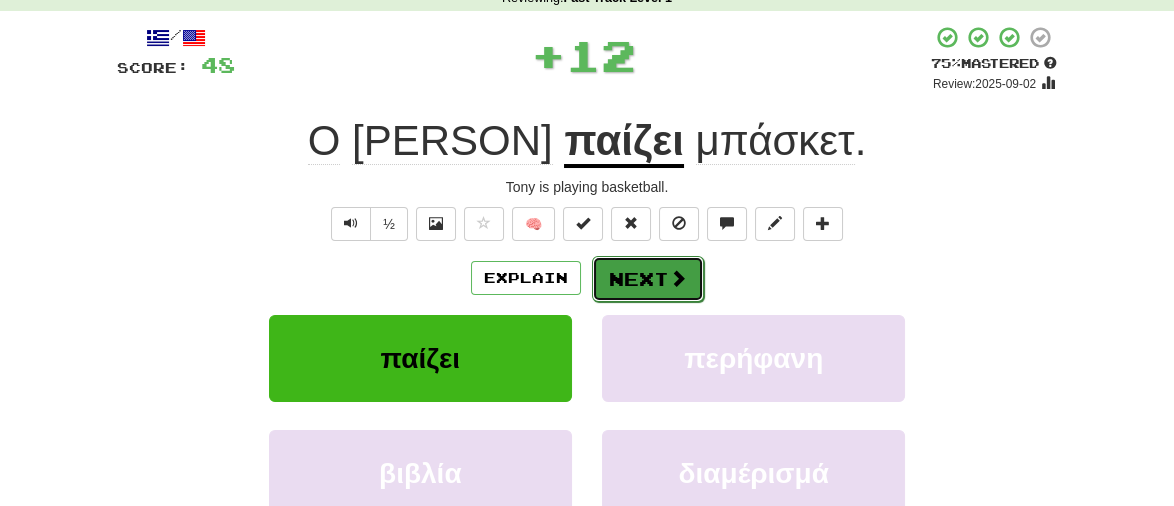 click on "Next" at bounding box center [648, 279] 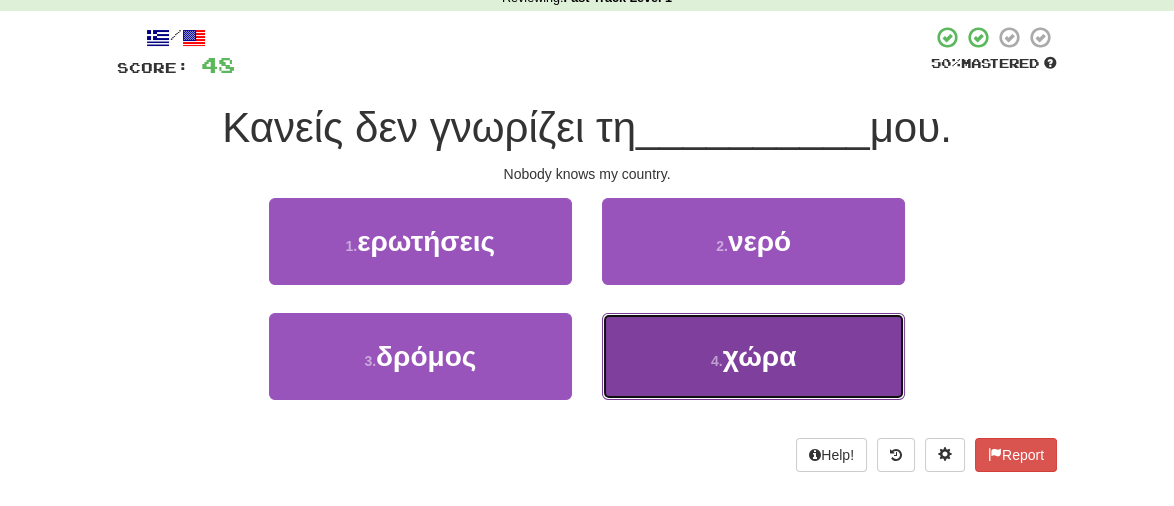 click on "χώρα" at bounding box center (760, 356) 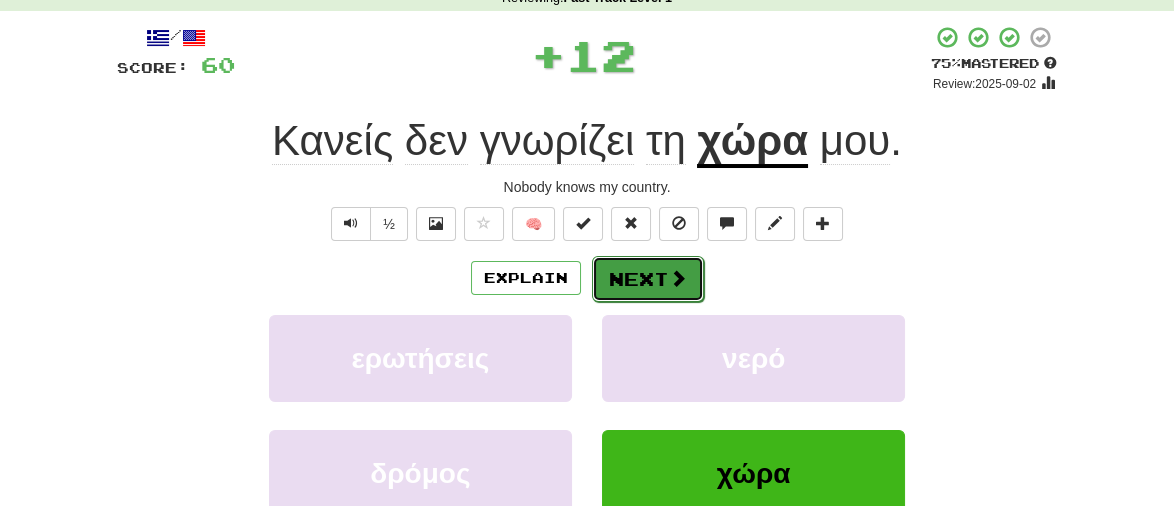 click on "Next" at bounding box center [648, 279] 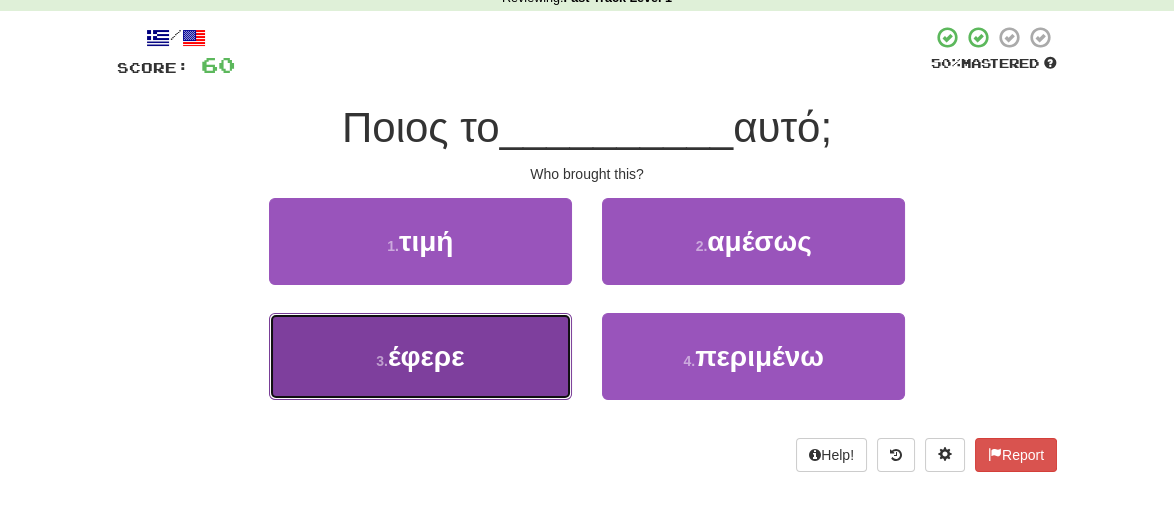 click on "έφερε" at bounding box center [426, 356] 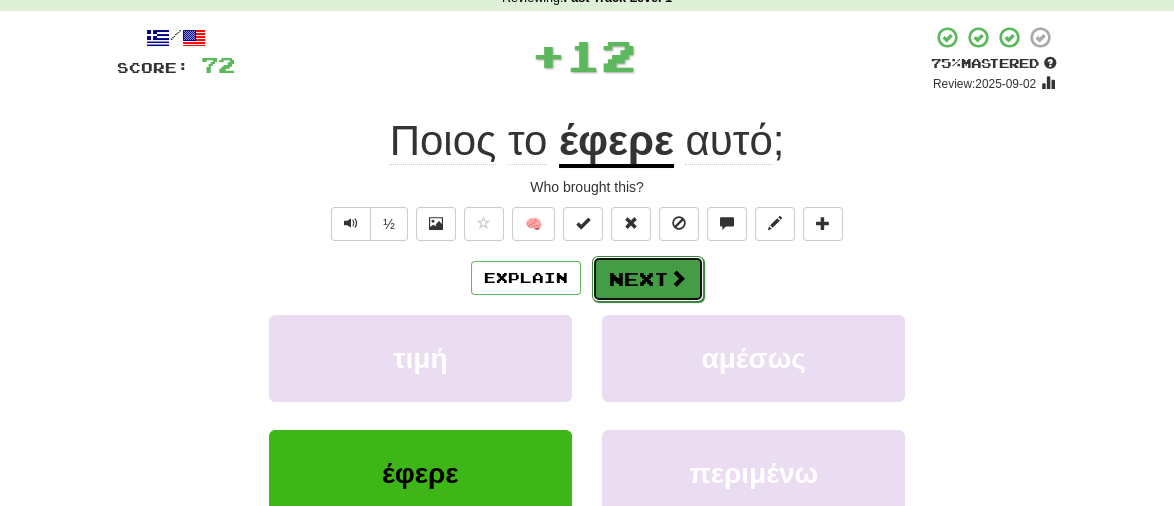 click on "Next" at bounding box center [648, 279] 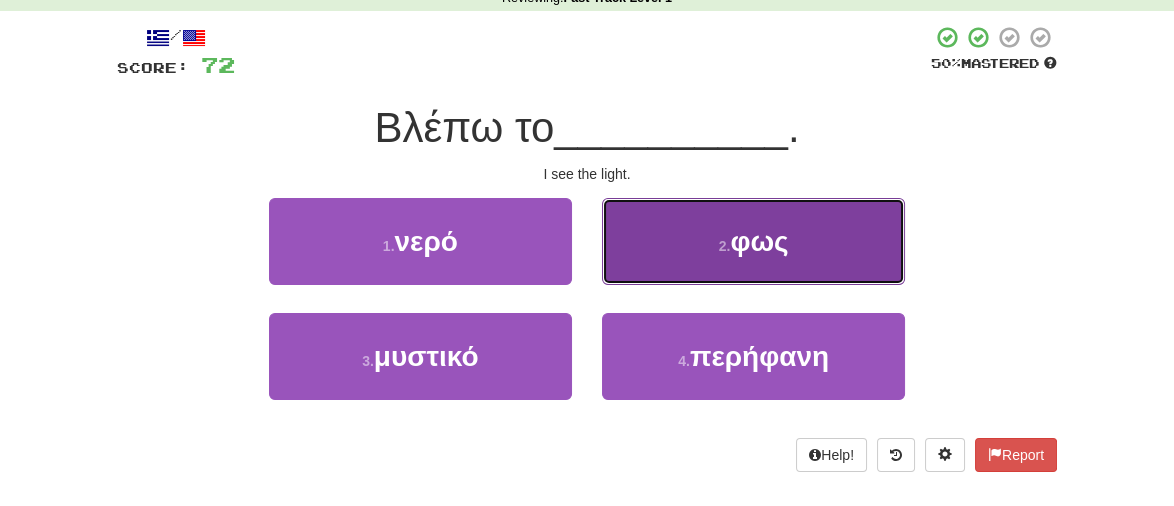 click on "φως" at bounding box center (759, 241) 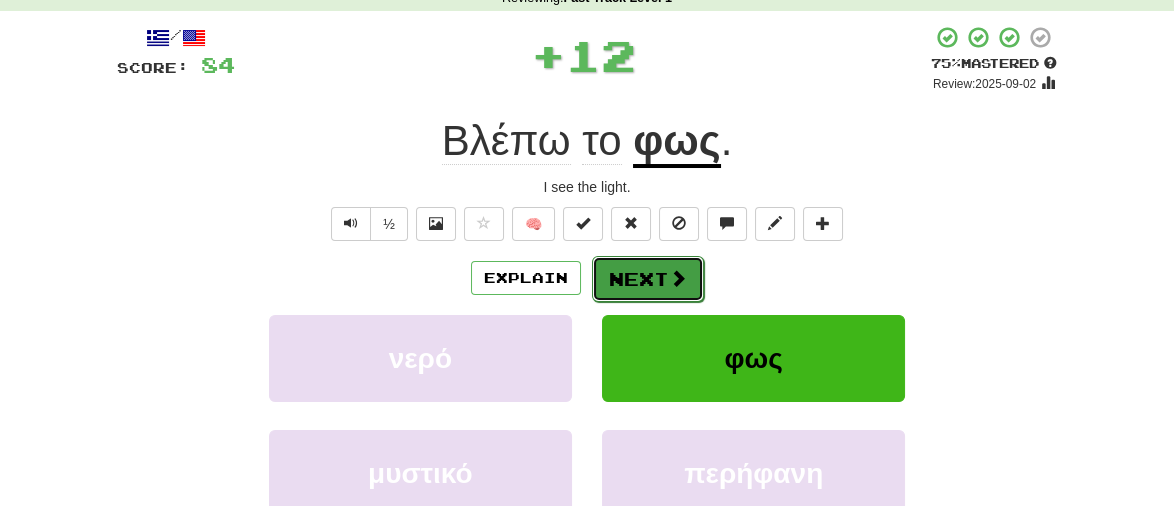 click on "Next" at bounding box center (648, 279) 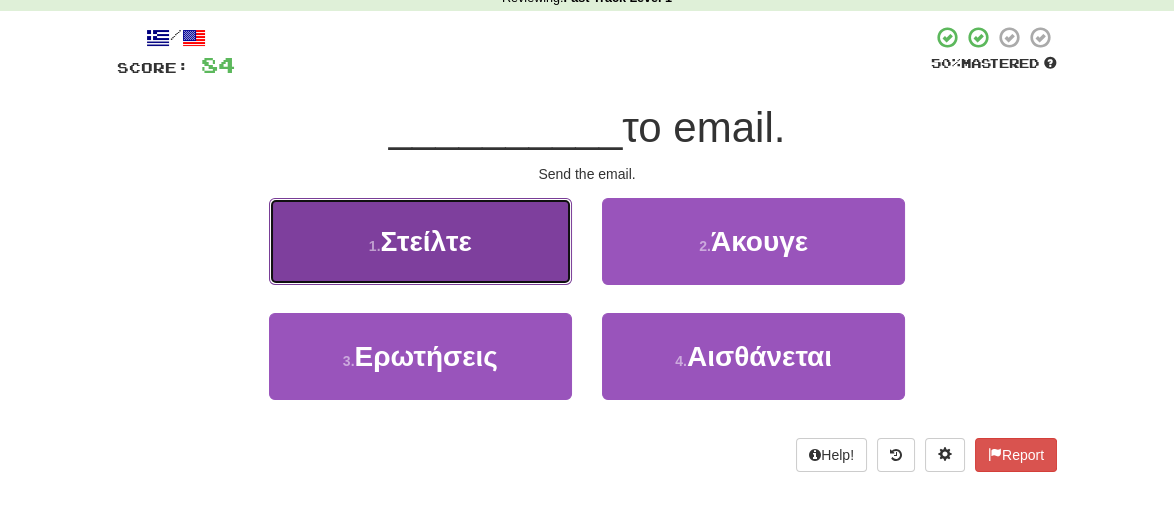 click on "Στείλτε" at bounding box center (426, 241) 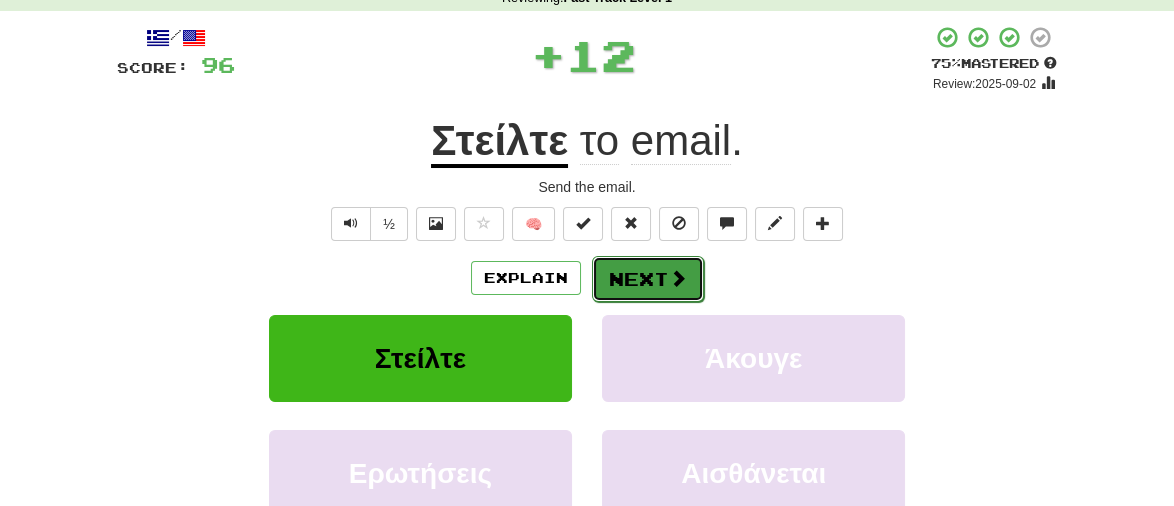 click at bounding box center [678, 278] 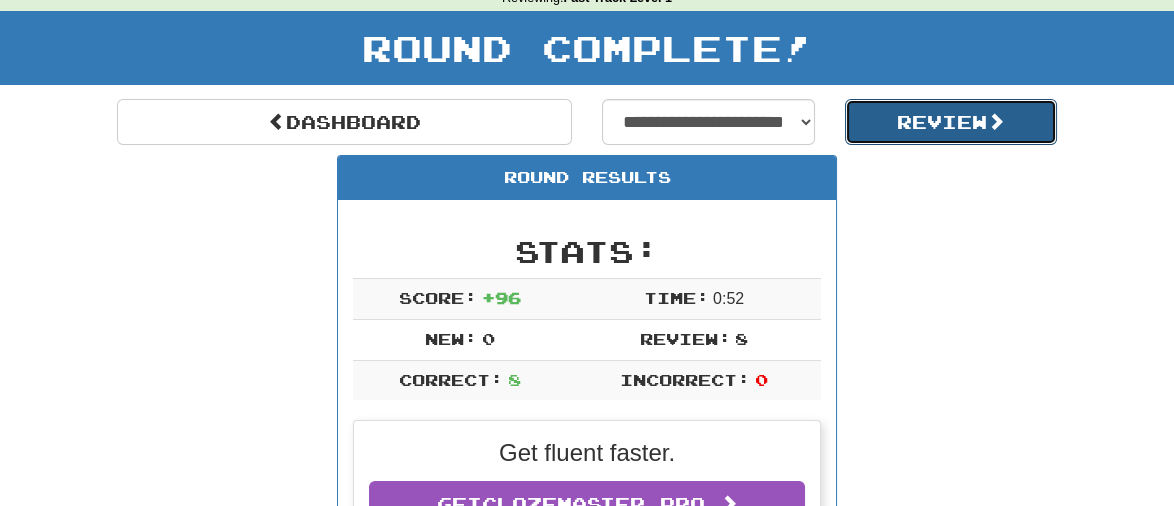 click on "Review" at bounding box center [951, 122] 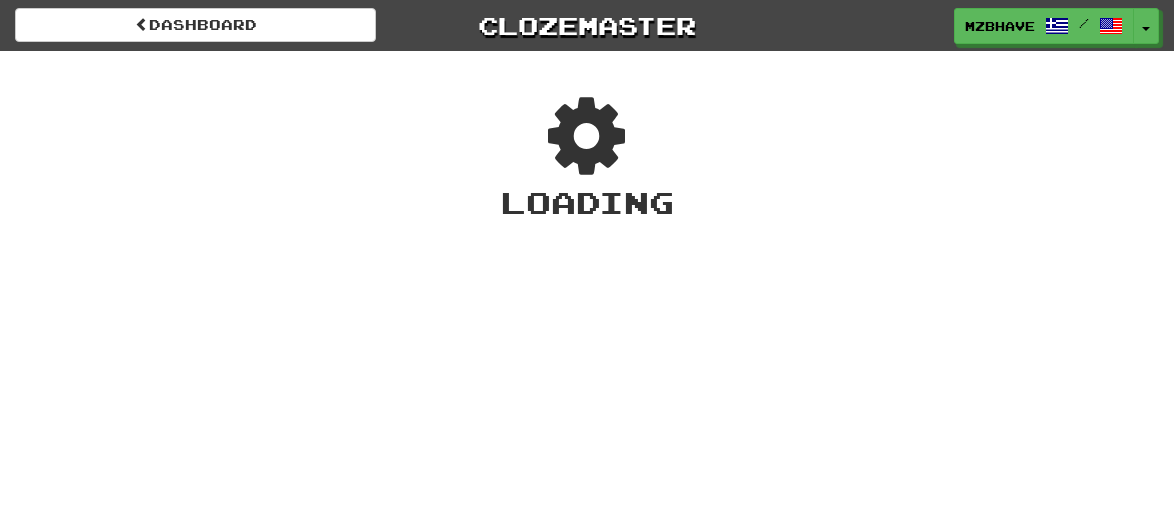 scroll, scrollTop: 0, scrollLeft: 0, axis: both 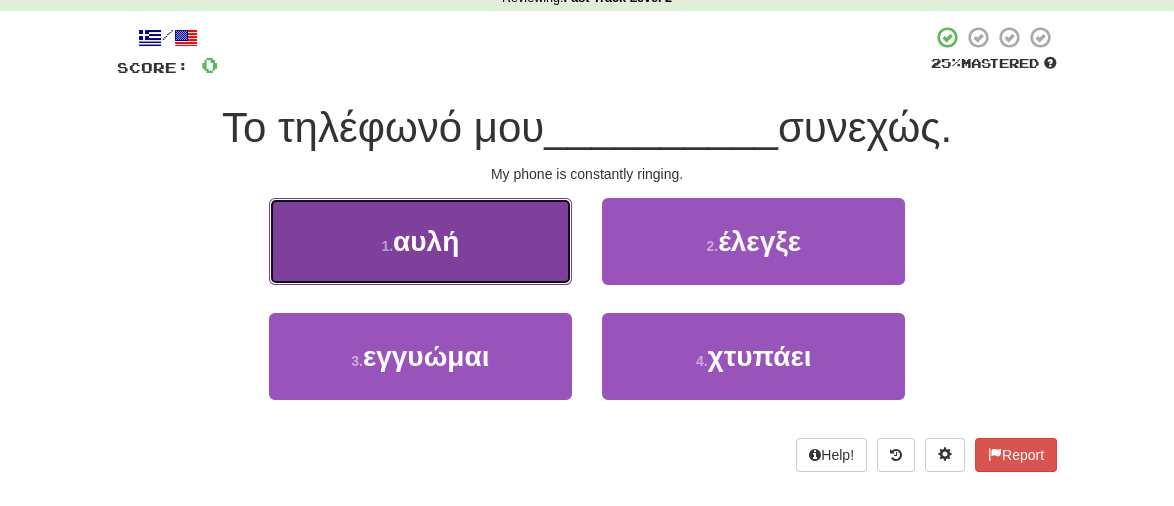 click on "αυλή" at bounding box center (426, 241) 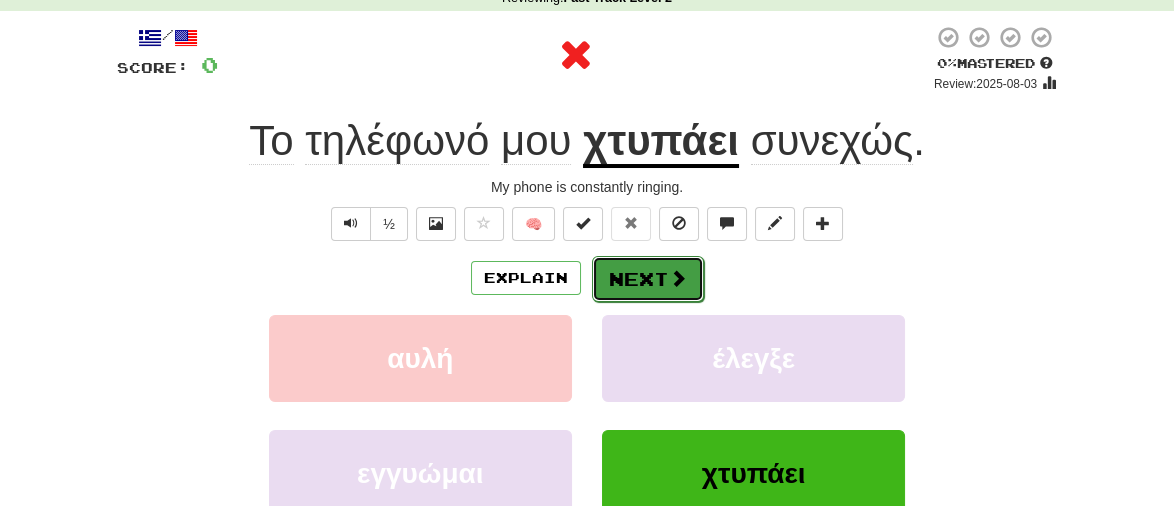 click on "Next" at bounding box center [648, 279] 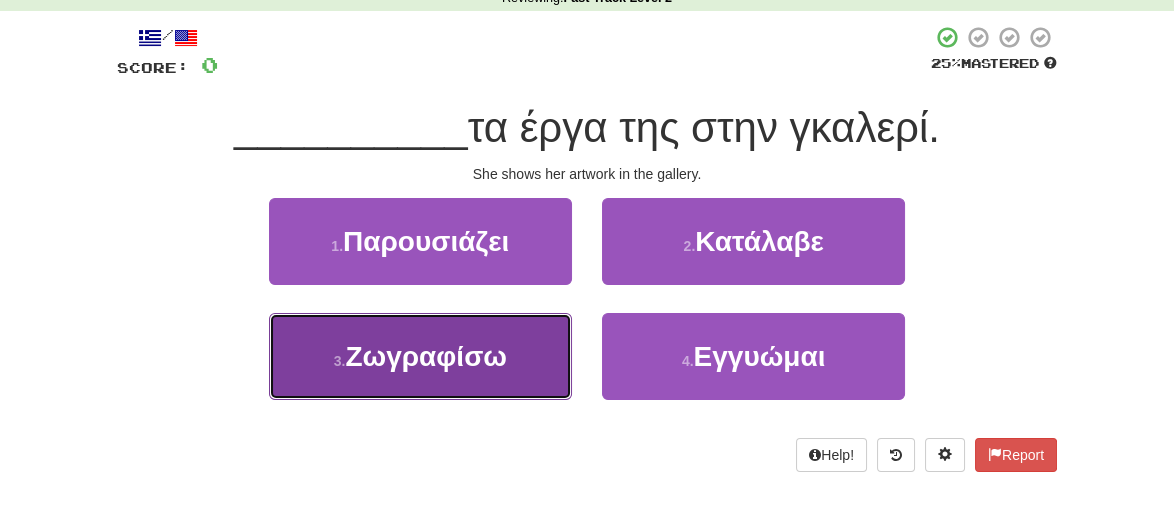 click on "Ζωγραφίσω" at bounding box center [425, 356] 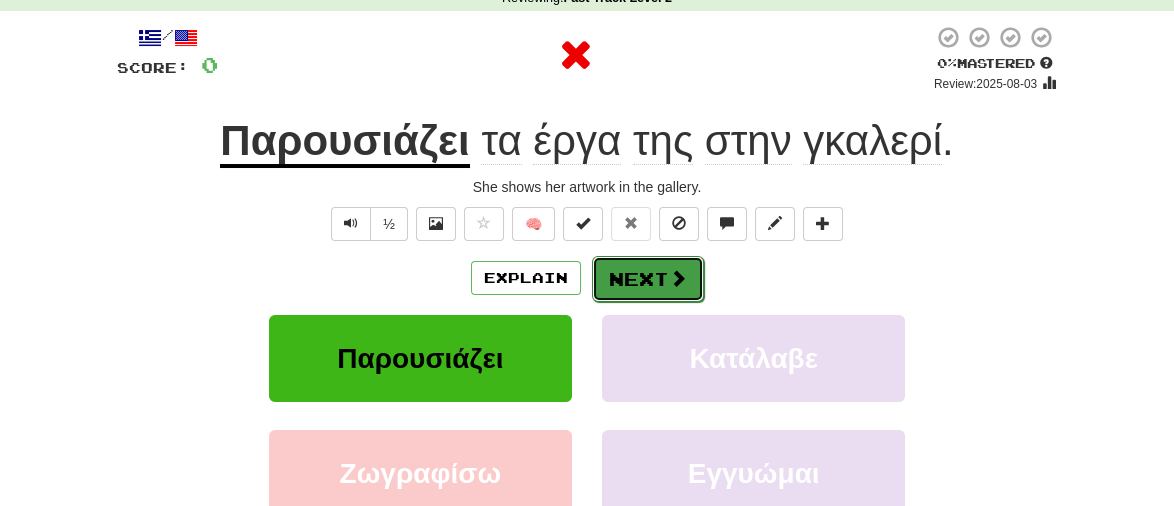 click on "Next" at bounding box center (648, 279) 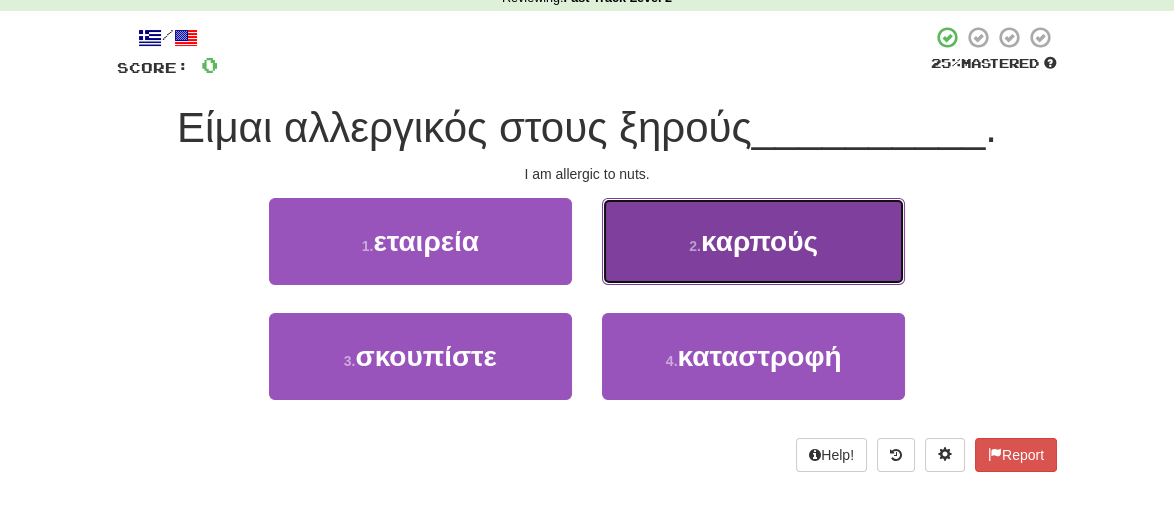 click on "καρπούς" at bounding box center (759, 241) 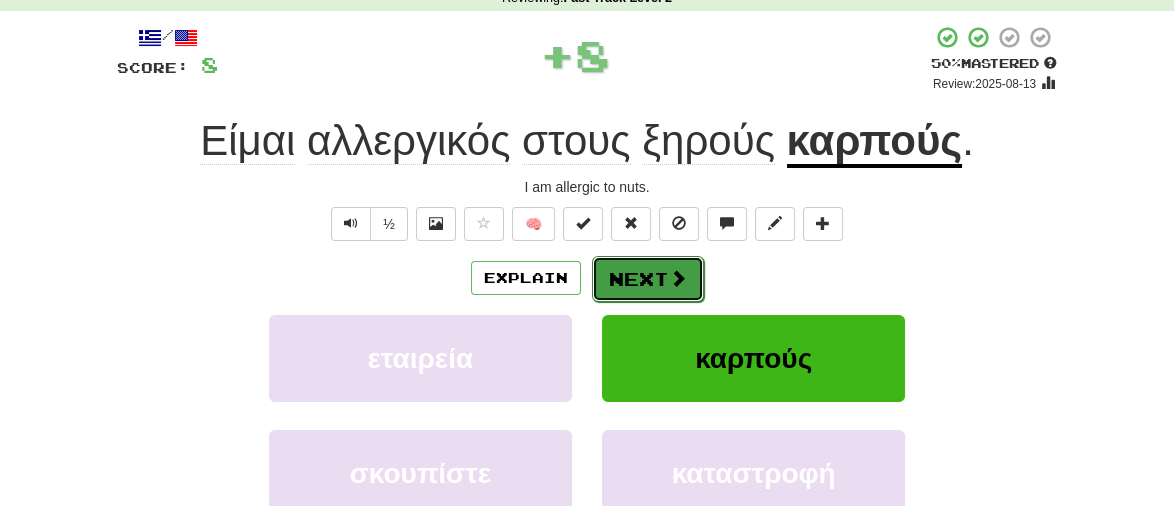 click on "Next" at bounding box center [648, 279] 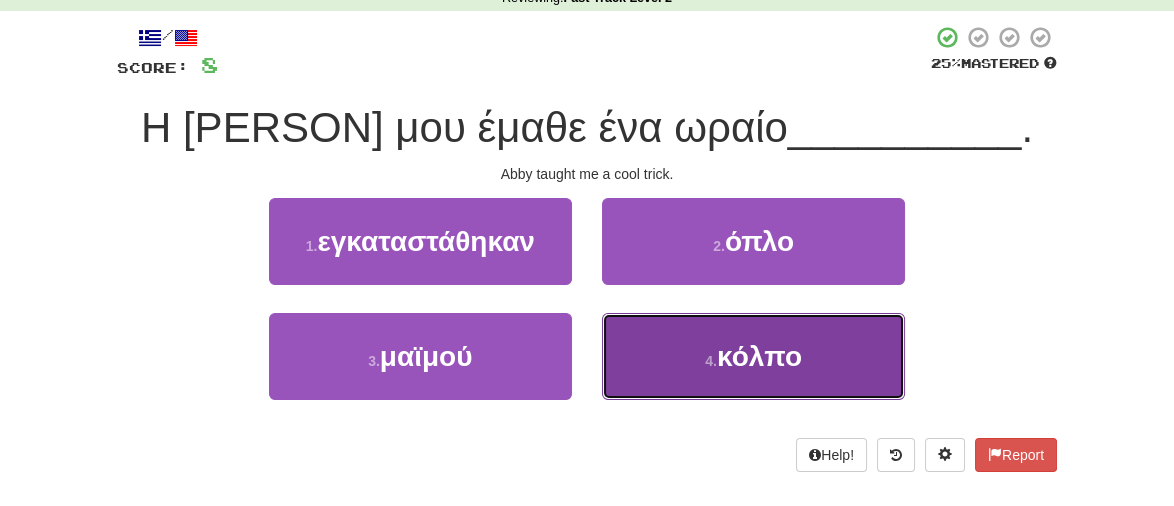click on "κόλπο" at bounding box center (759, 356) 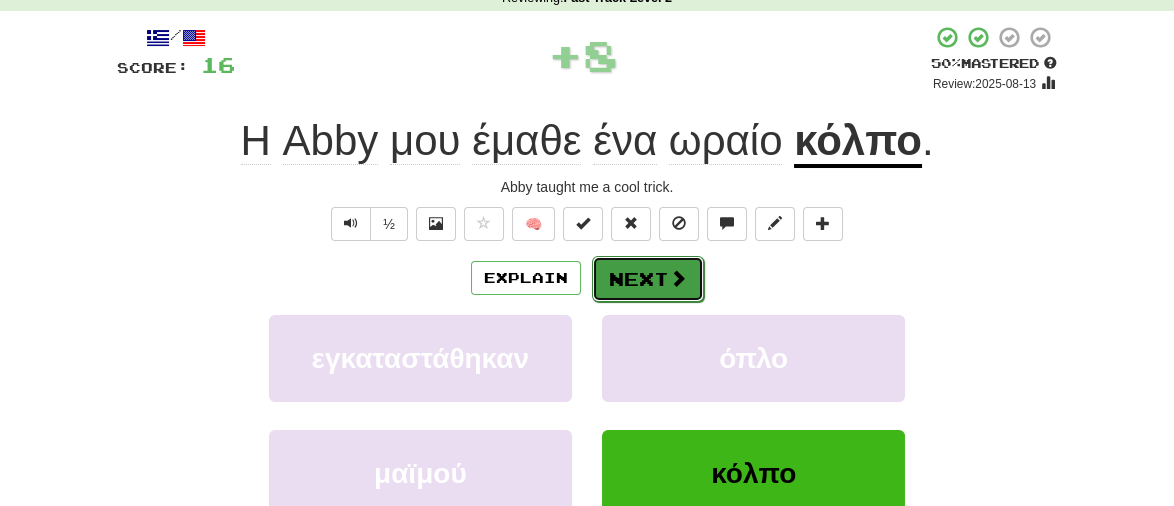 click on "Next" at bounding box center [648, 279] 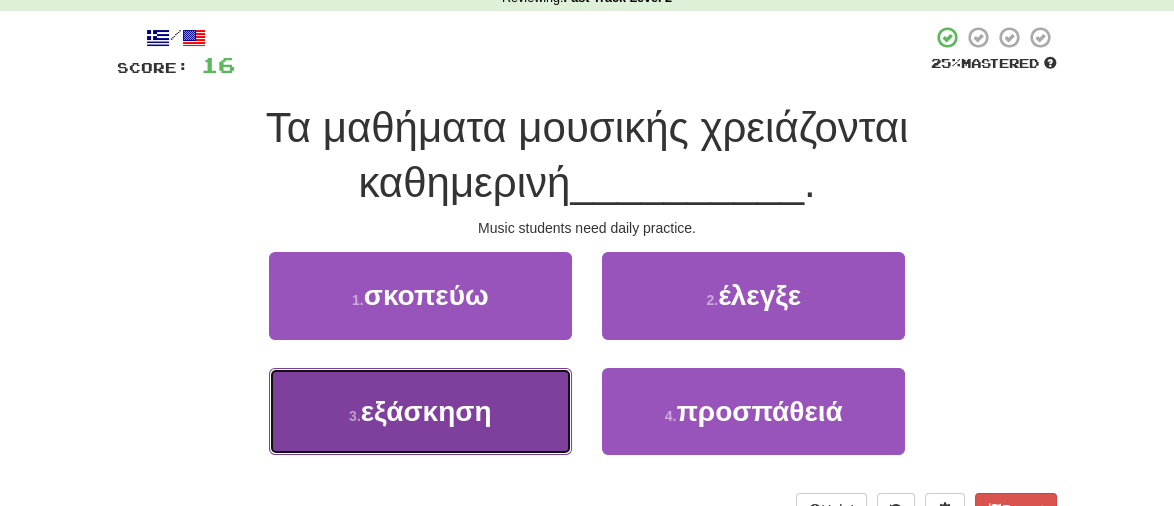 click on "εξάσκηση" at bounding box center (426, 411) 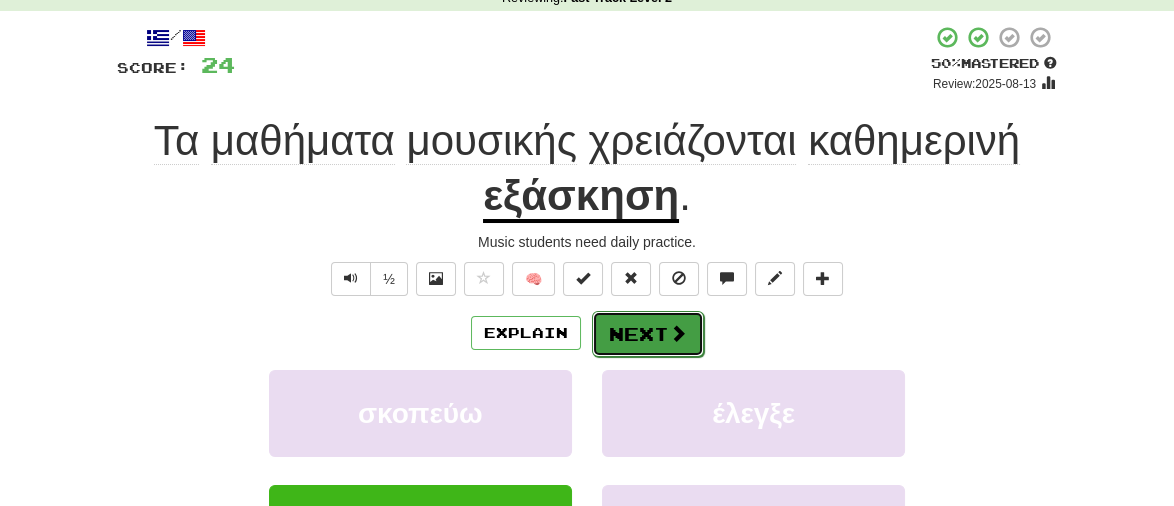 click on "Next" at bounding box center (648, 334) 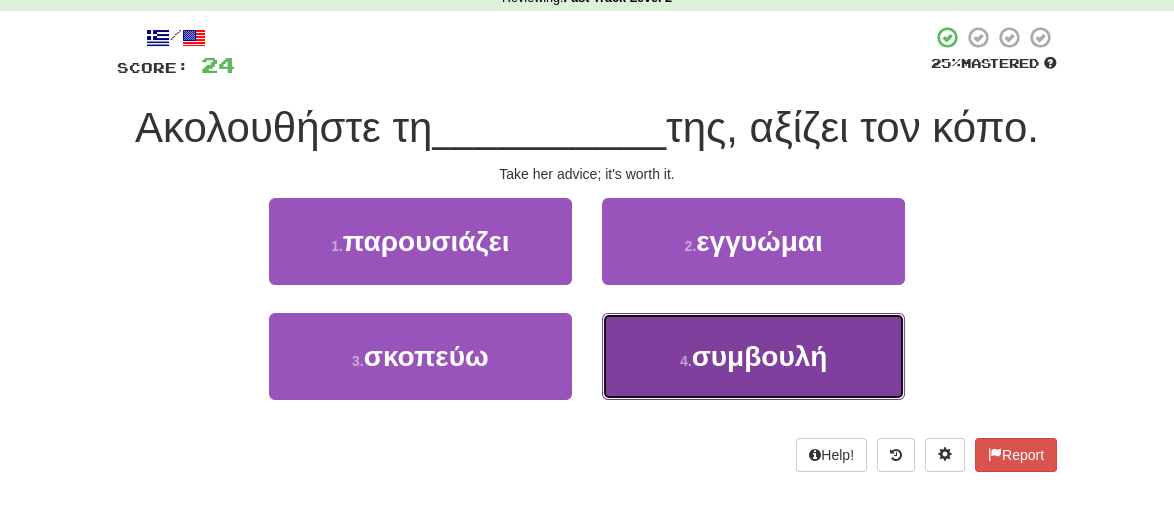 click on "4 .  συμβουλή" at bounding box center (753, 356) 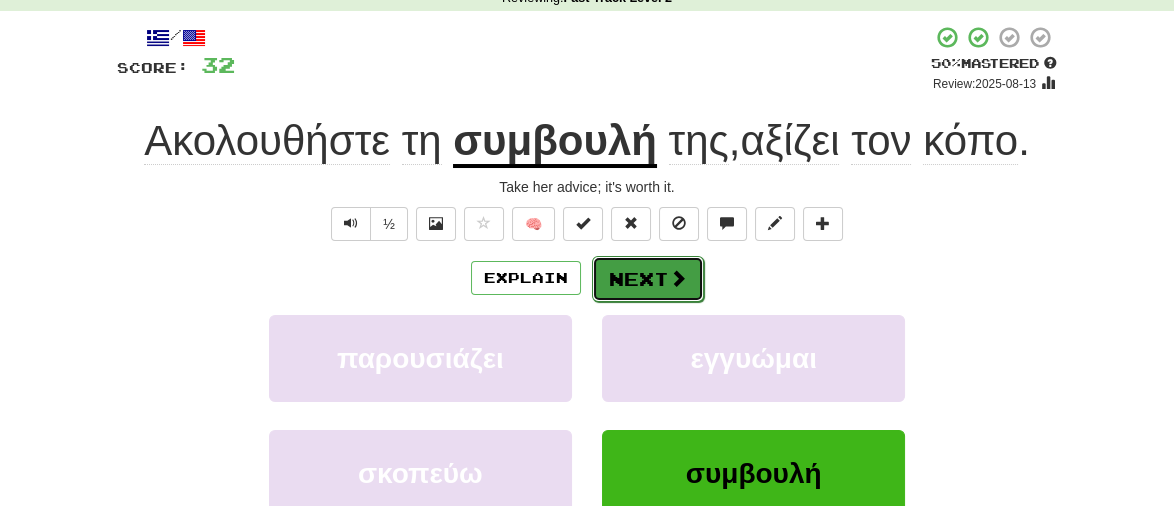 click on "Next" at bounding box center (648, 279) 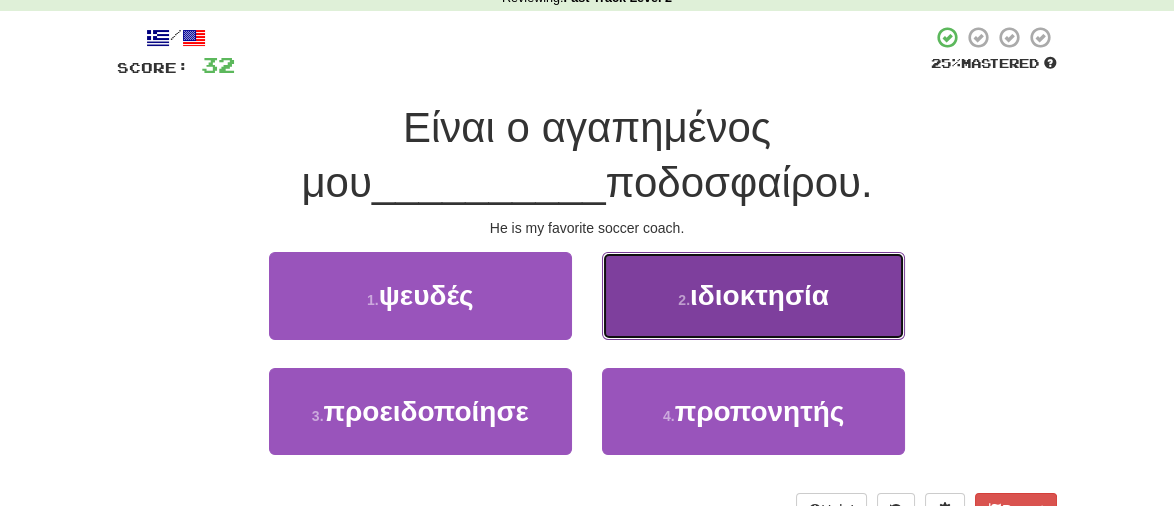 click on "ιδιοκτησία" at bounding box center [759, 295] 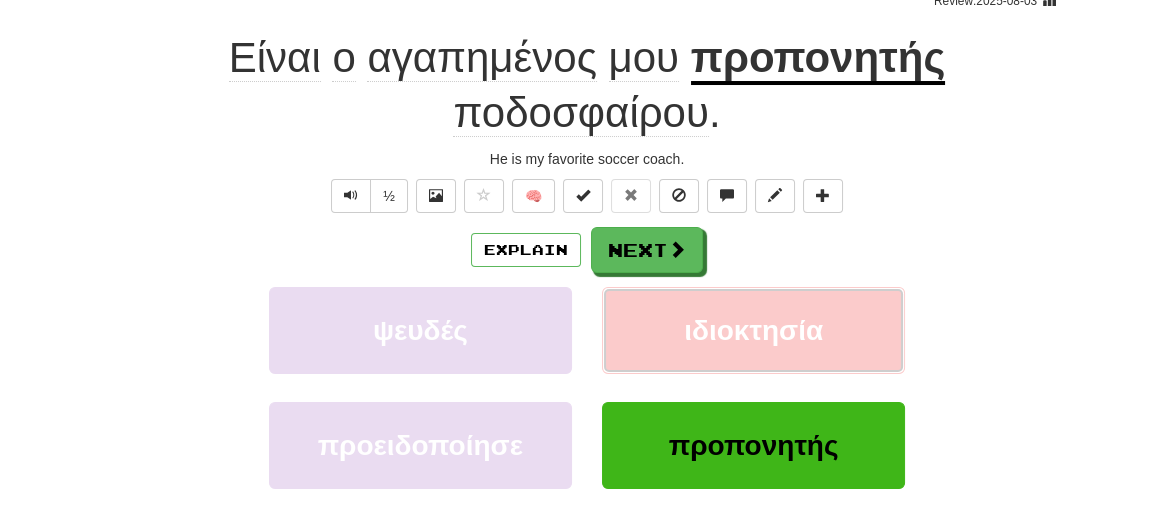 scroll, scrollTop: 189, scrollLeft: 0, axis: vertical 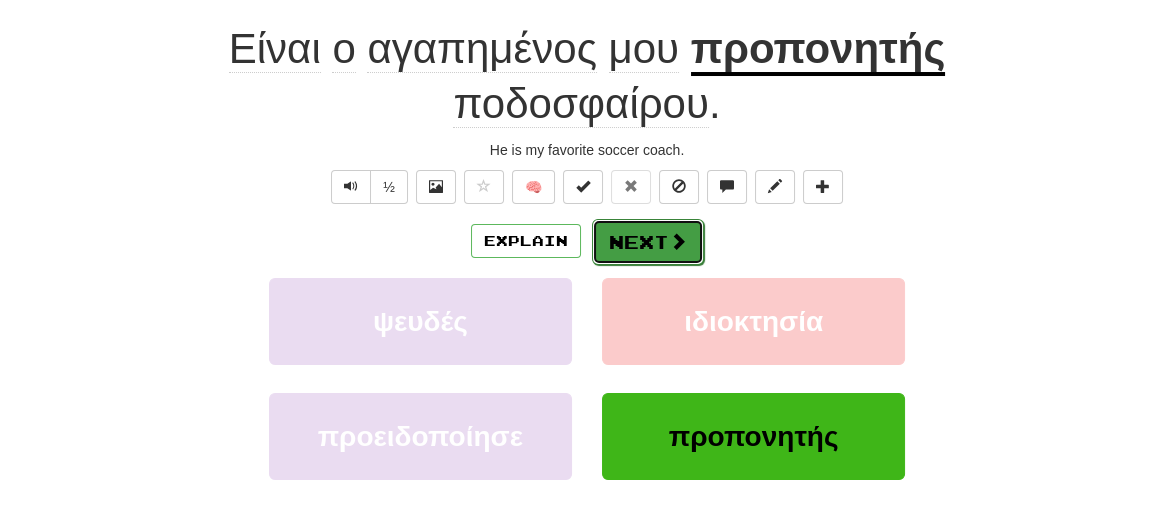 click on "Next" at bounding box center [648, 242] 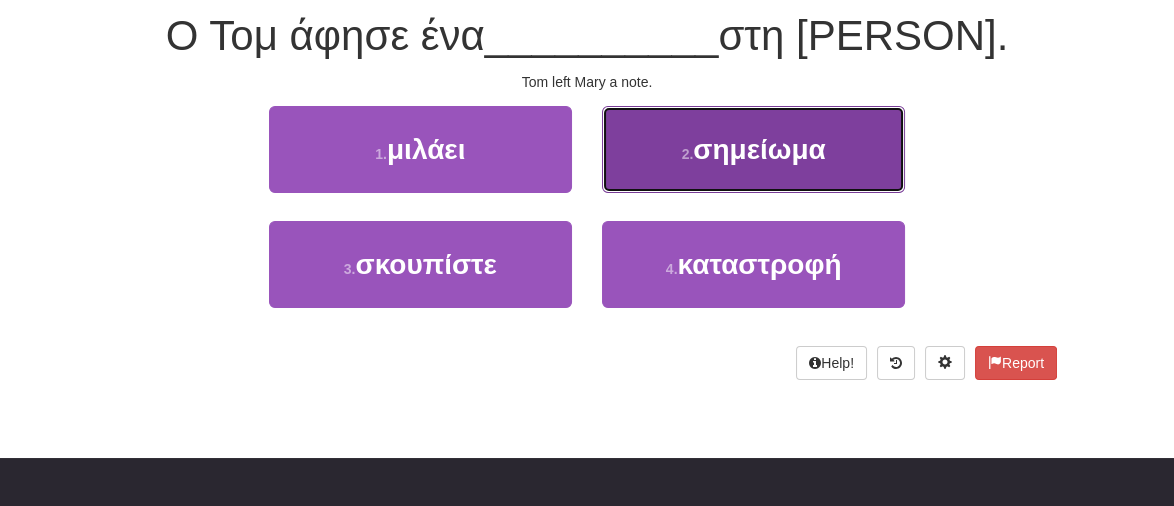 click on "σημείωμα" at bounding box center (759, 149) 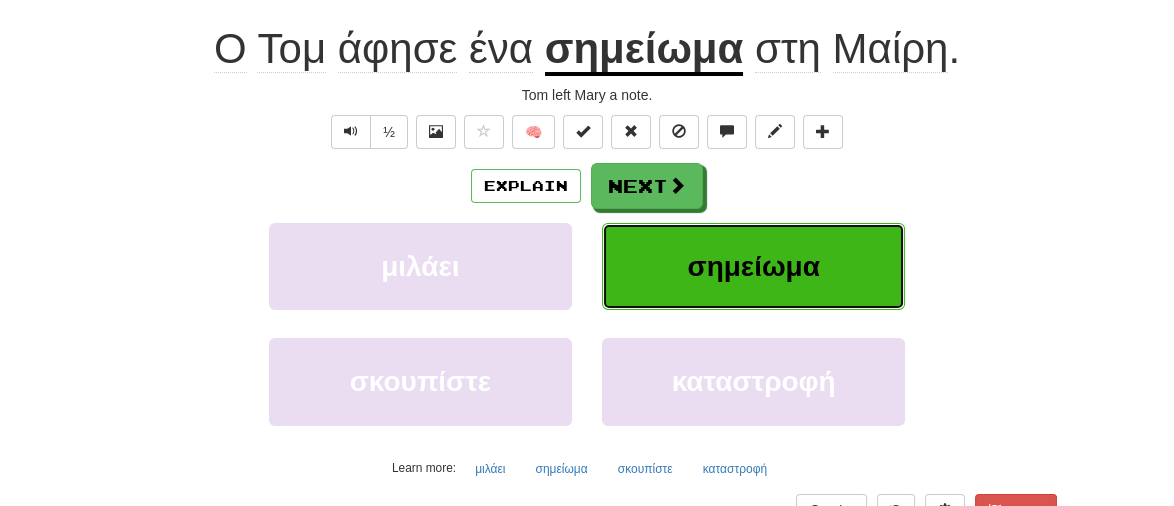 scroll, scrollTop: 203, scrollLeft: 0, axis: vertical 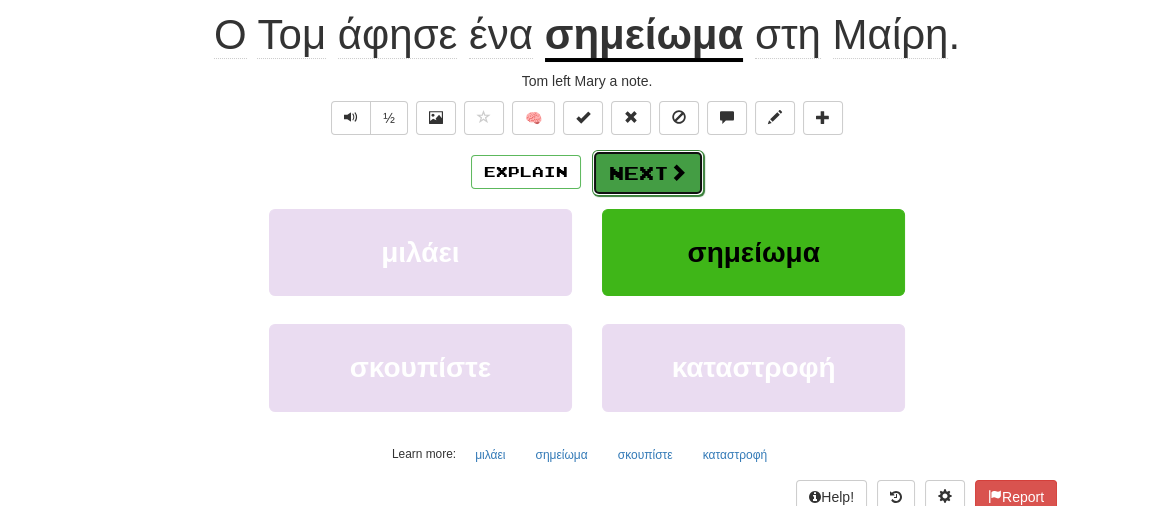 click on "Next" at bounding box center (648, 173) 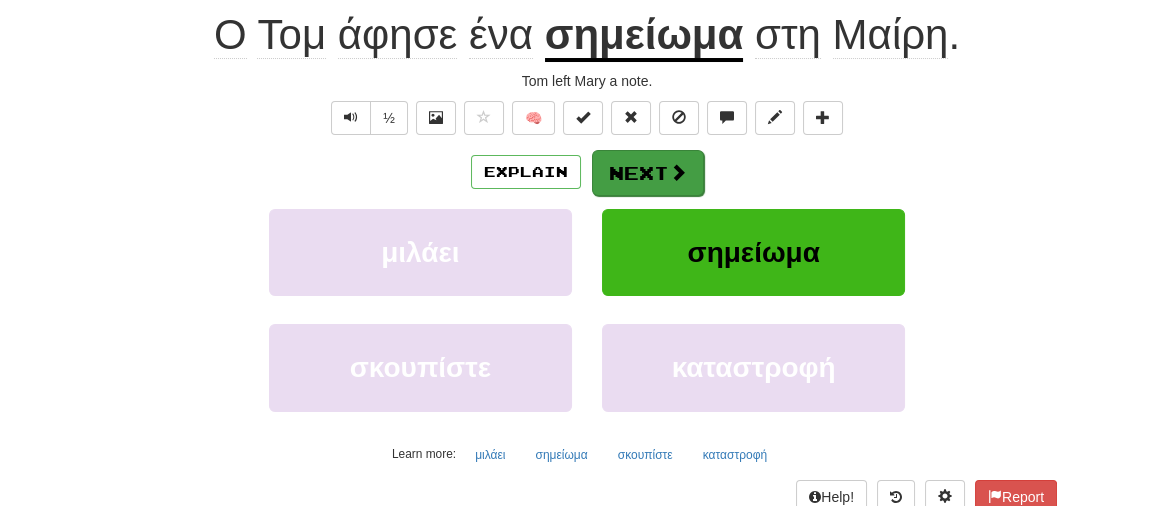 scroll, scrollTop: 189, scrollLeft: 0, axis: vertical 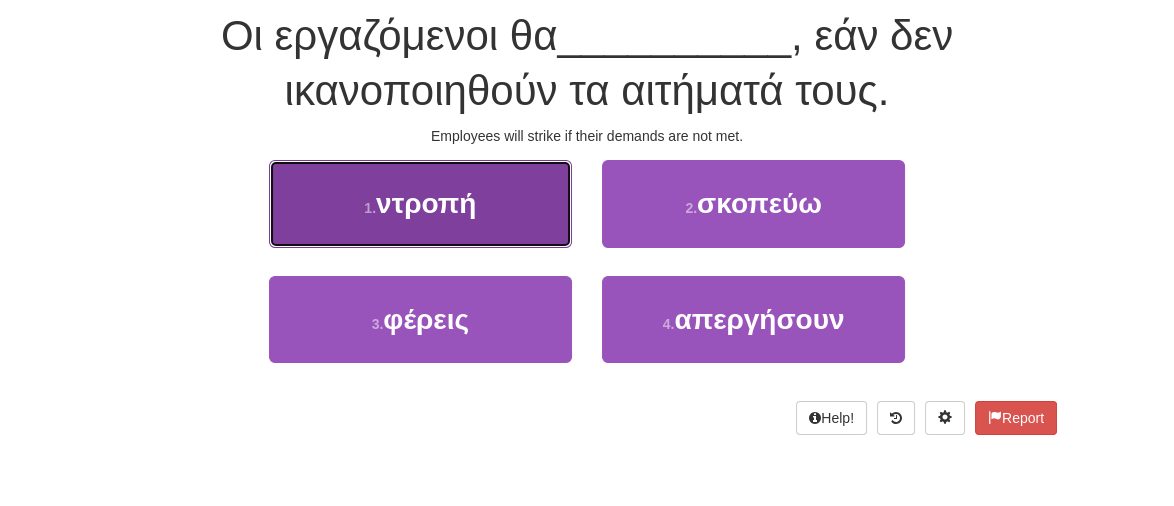 click on "1 .  ντροπή" at bounding box center (420, 203) 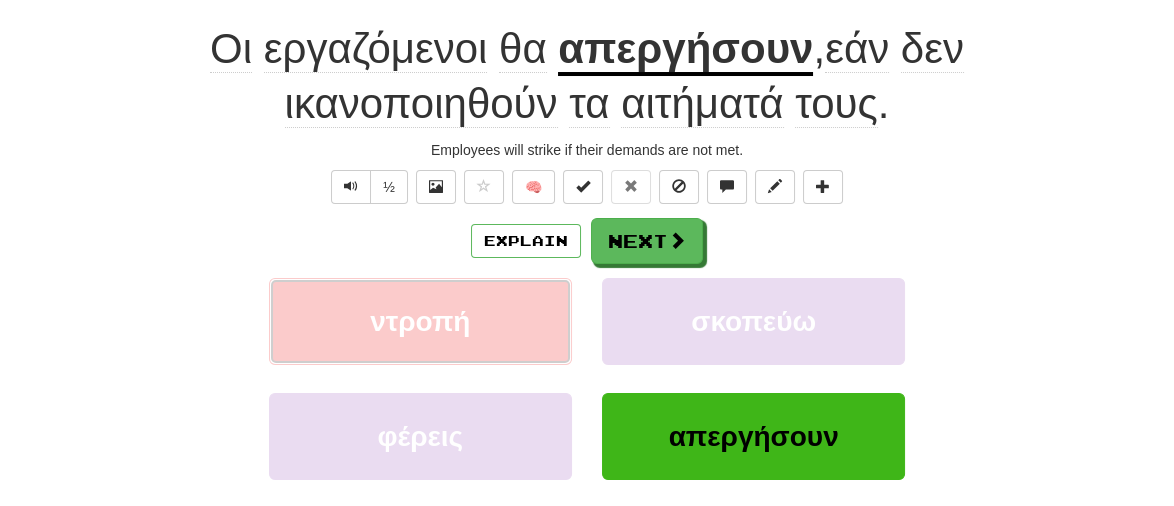 scroll, scrollTop: 203, scrollLeft: 0, axis: vertical 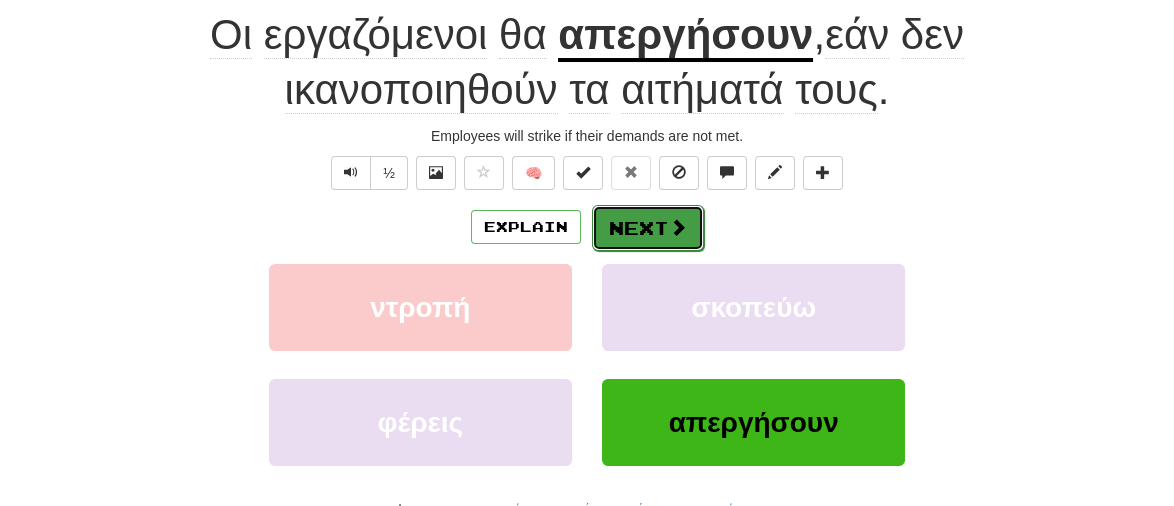 click on "Next" at bounding box center (648, 228) 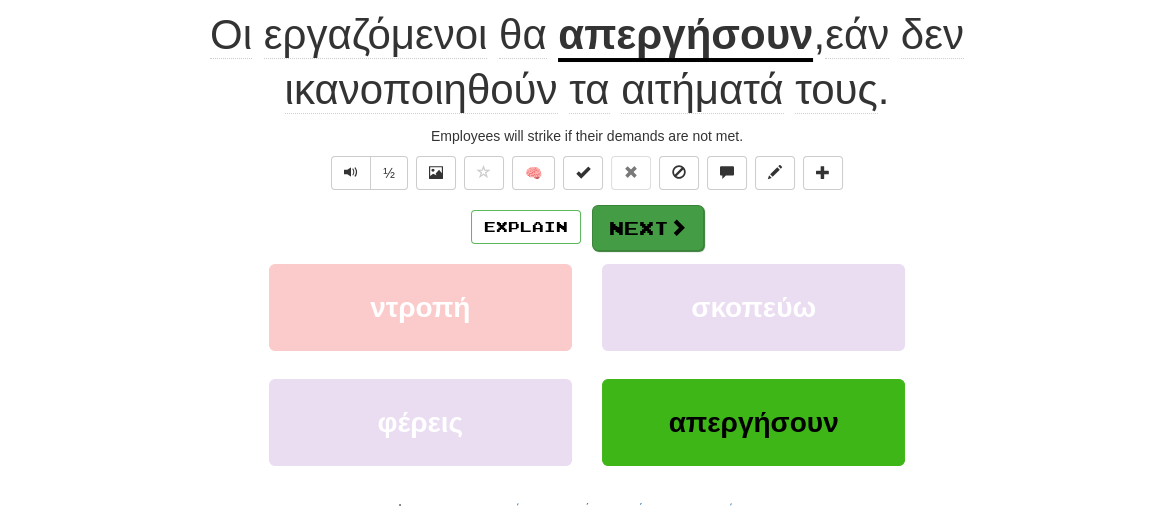 scroll, scrollTop: 189, scrollLeft: 0, axis: vertical 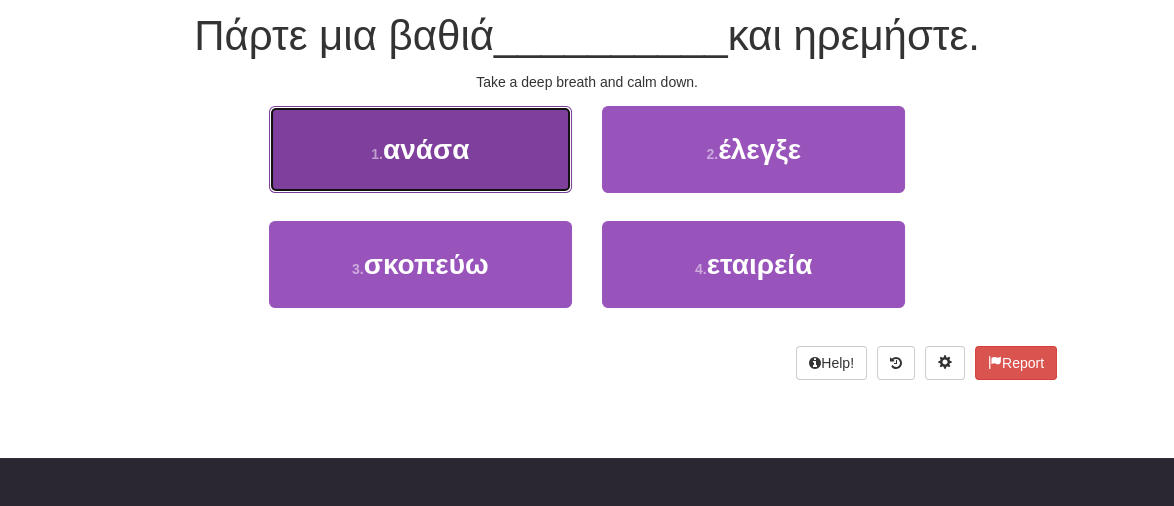 click on "ανάσα" at bounding box center (426, 149) 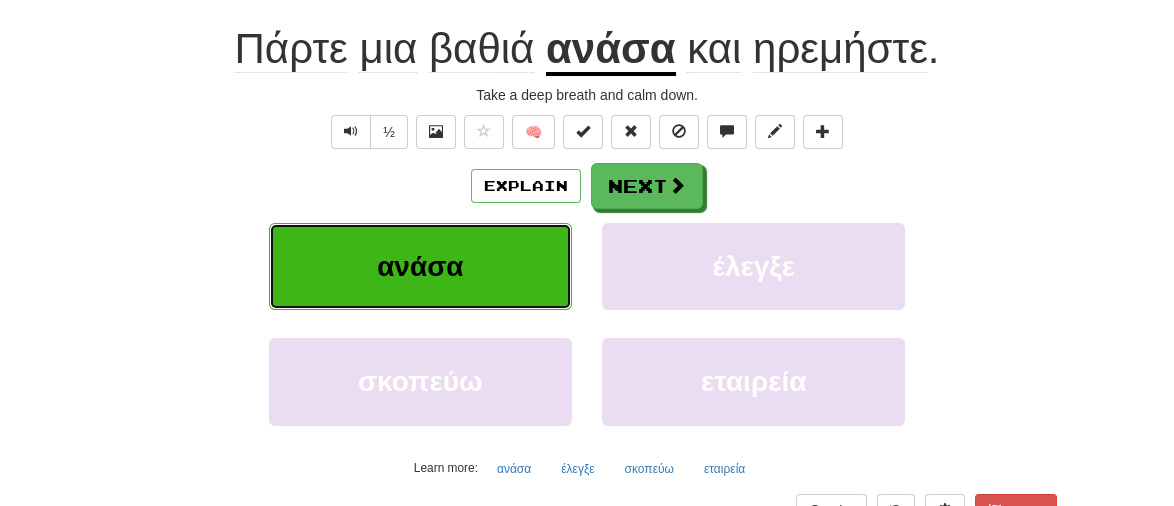 scroll, scrollTop: 203, scrollLeft: 0, axis: vertical 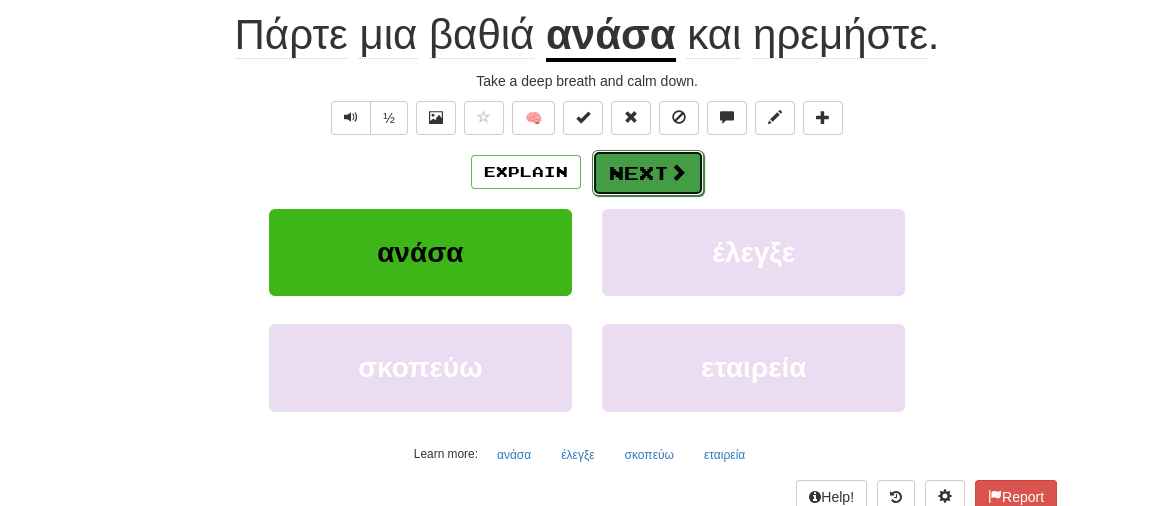 click on "Next" at bounding box center (648, 173) 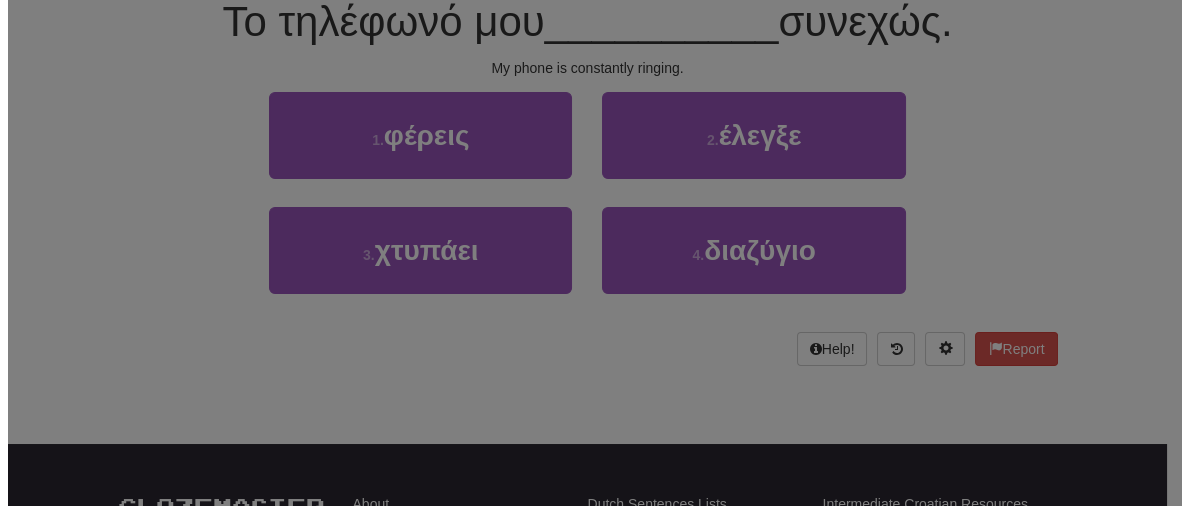 scroll, scrollTop: 189, scrollLeft: 0, axis: vertical 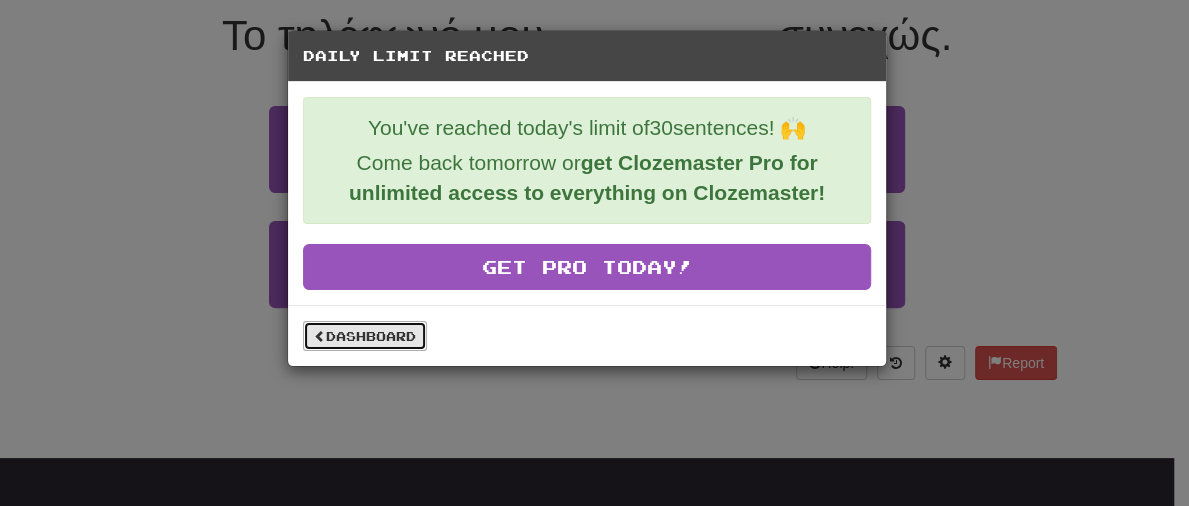 click on "Dashboard" at bounding box center [365, 336] 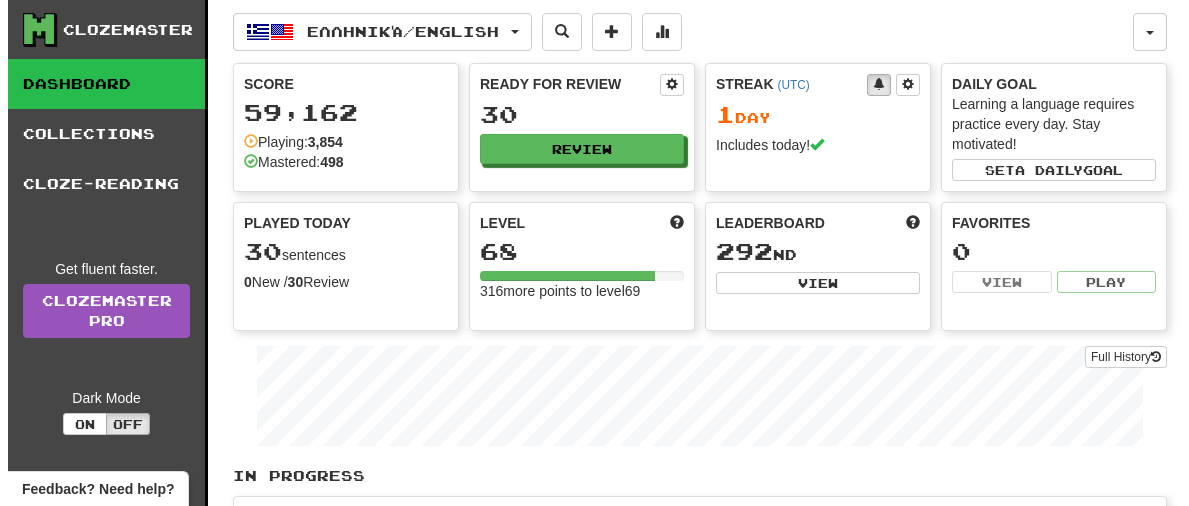 scroll, scrollTop: 0, scrollLeft: 0, axis: both 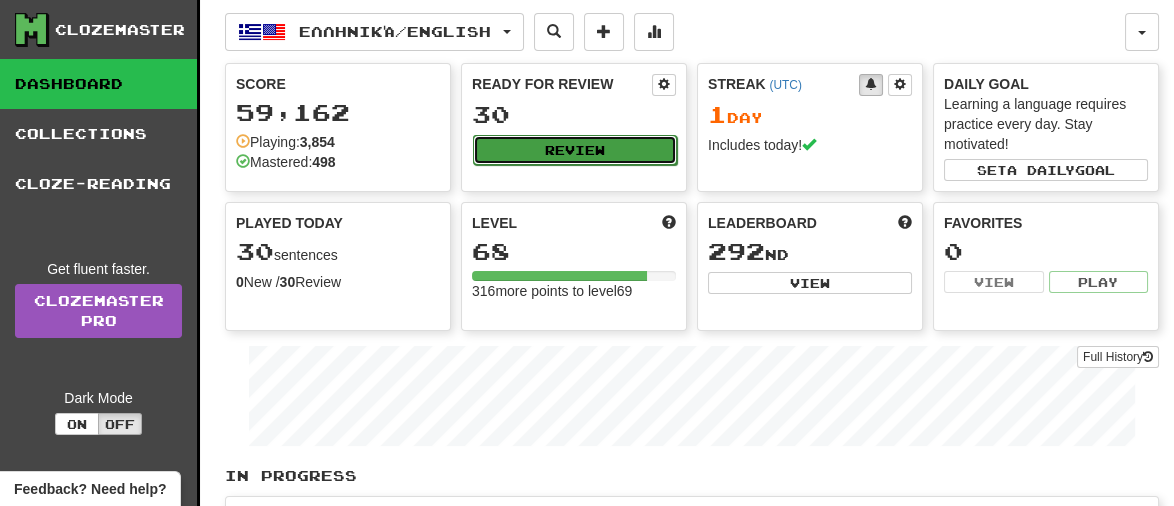click on "Review" at bounding box center (575, 150) 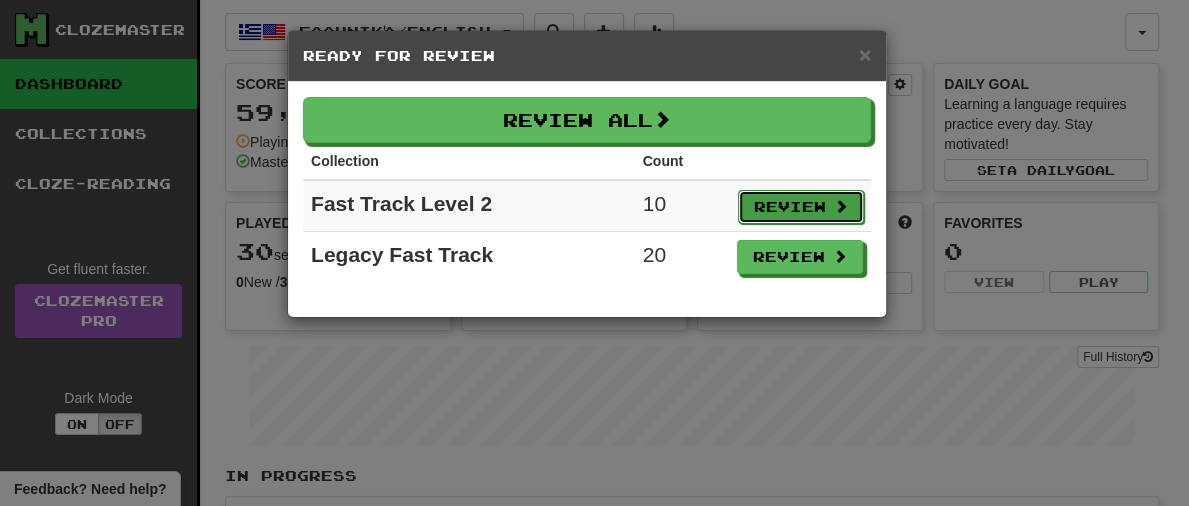 click on "Review" at bounding box center (801, 207) 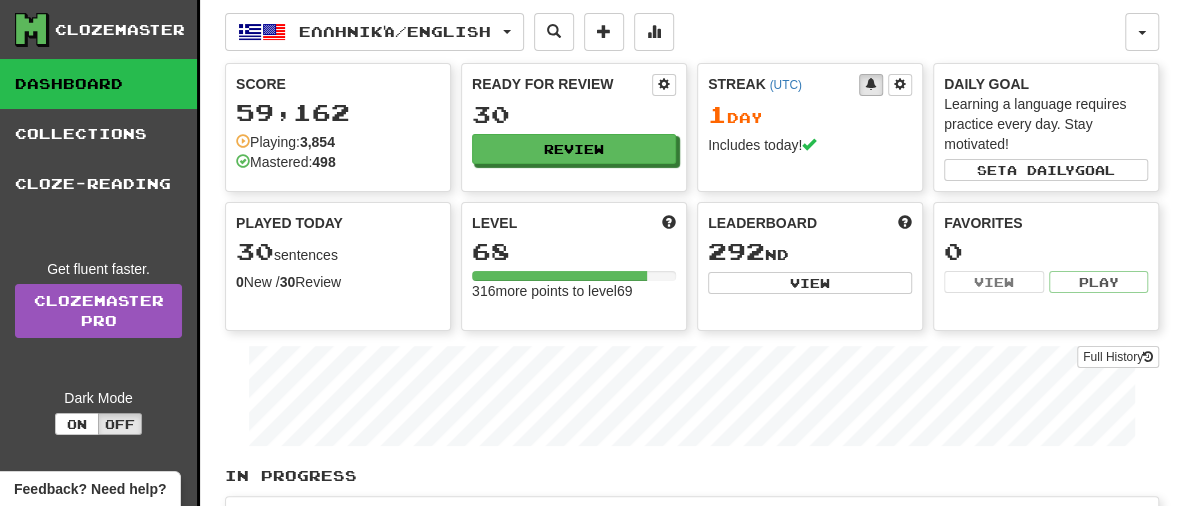 select on "**" 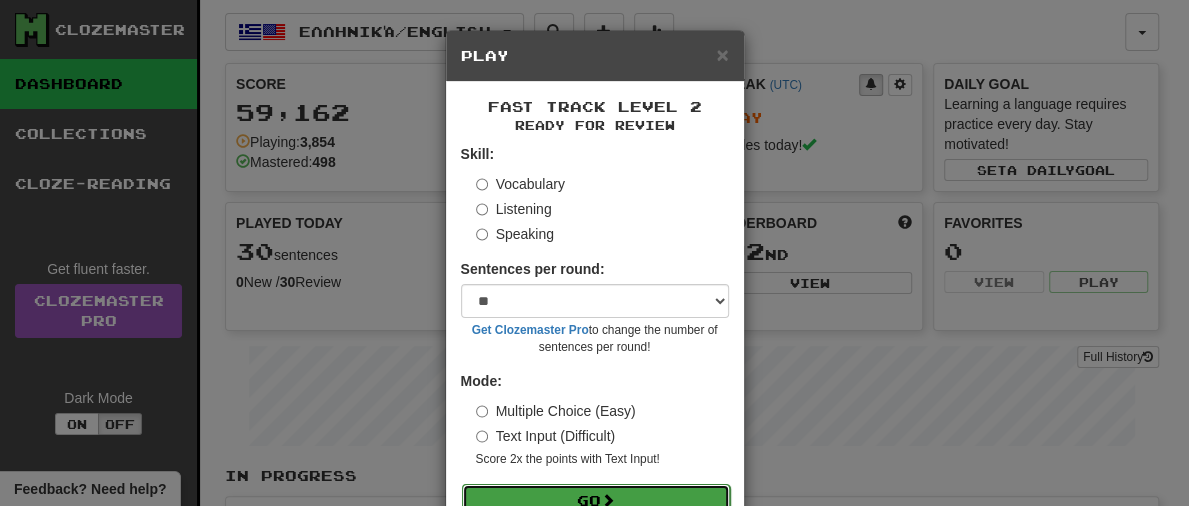 click on "Go" at bounding box center (596, 501) 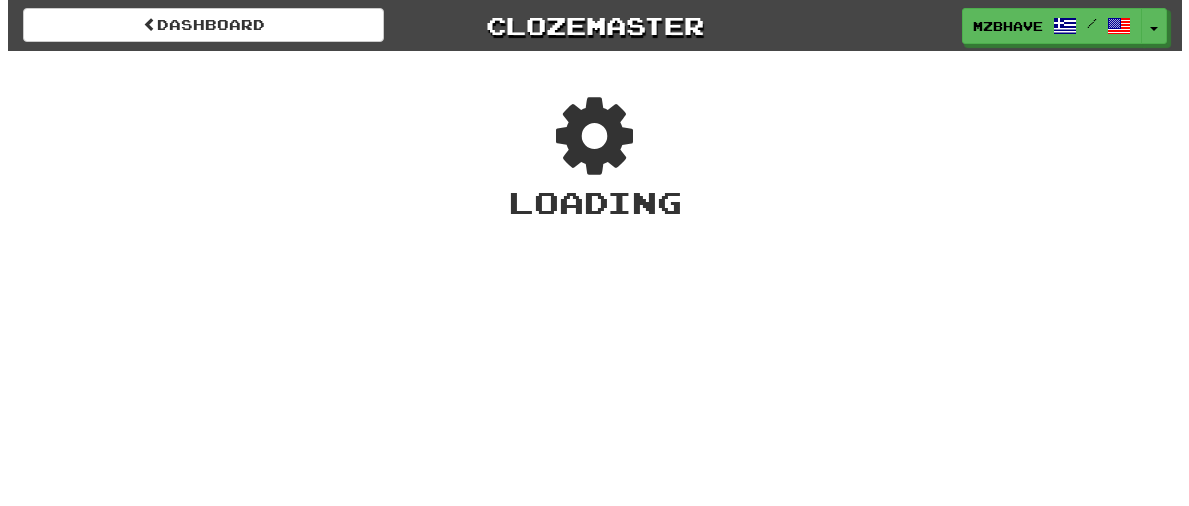 scroll, scrollTop: 0, scrollLeft: 0, axis: both 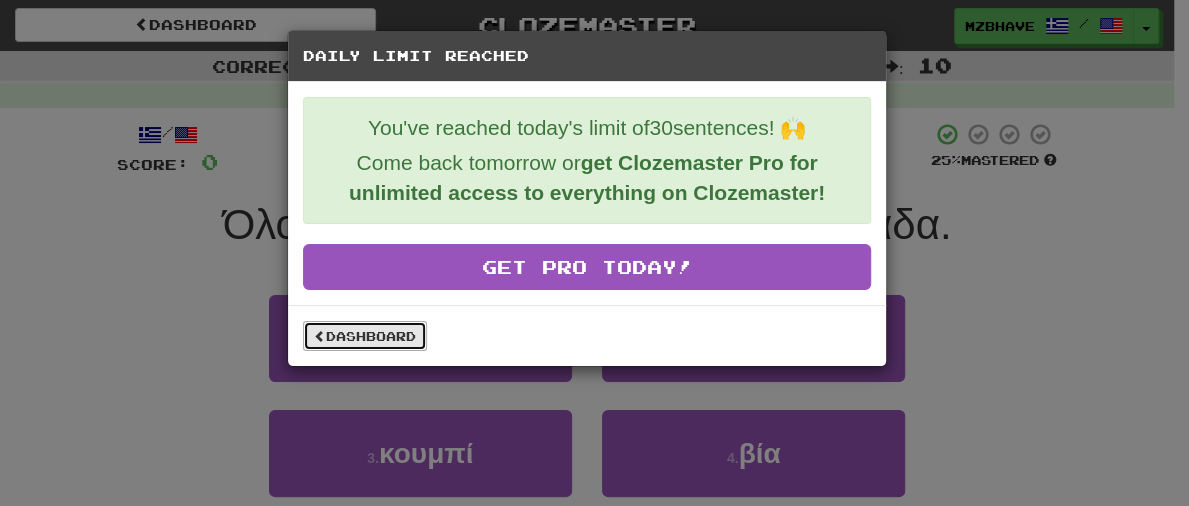 click on "Dashboard" at bounding box center [365, 336] 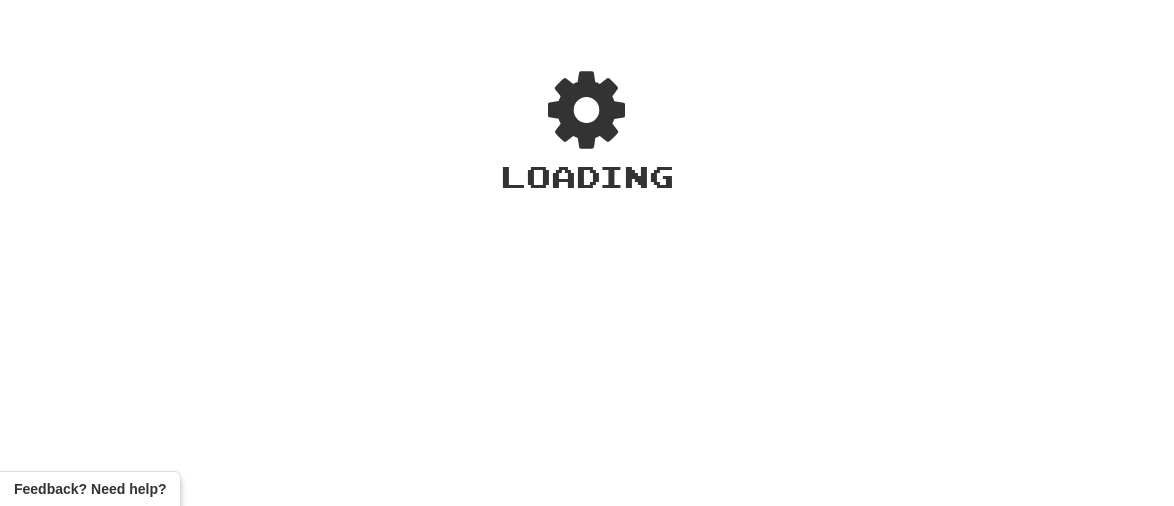 scroll, scrollTop: 0, scrollLeft: 0, axis: both 